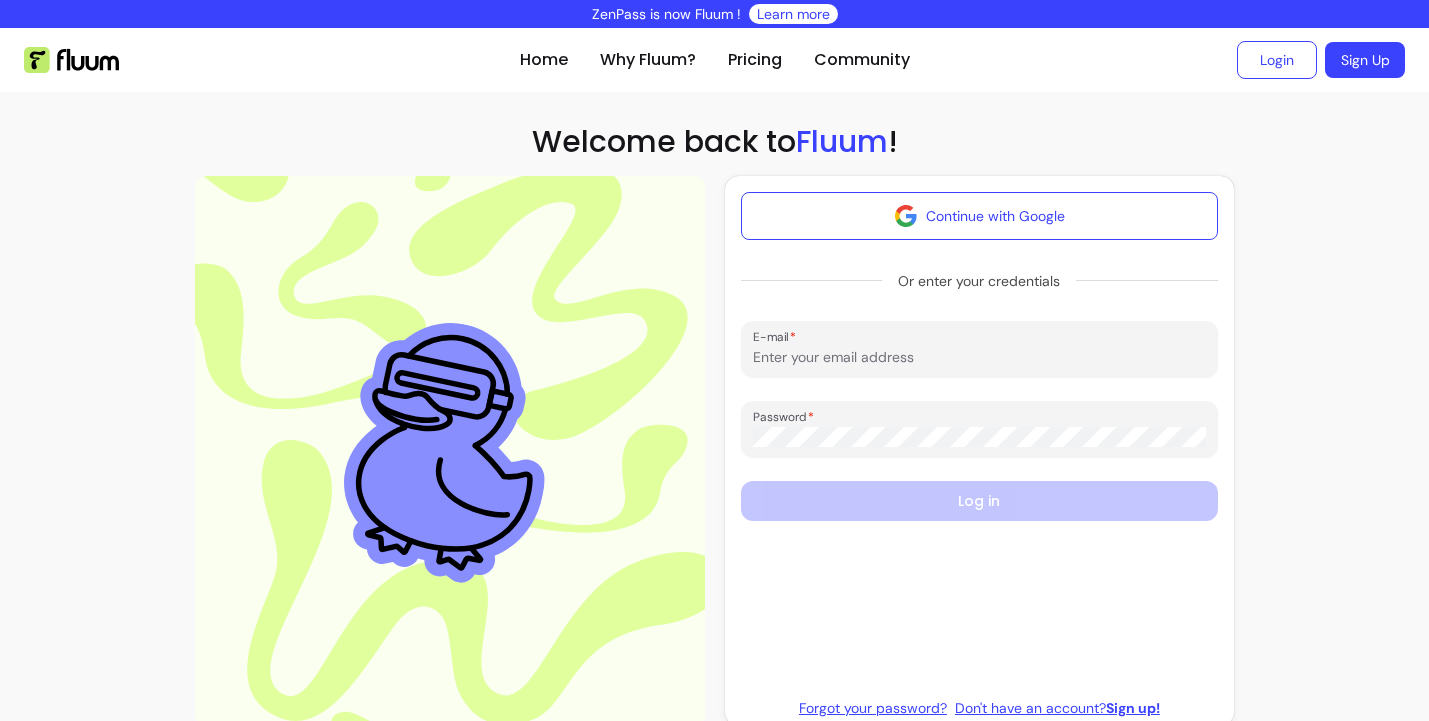 scroll, scrollTop: 0, scrollLeft: 0, axis: both 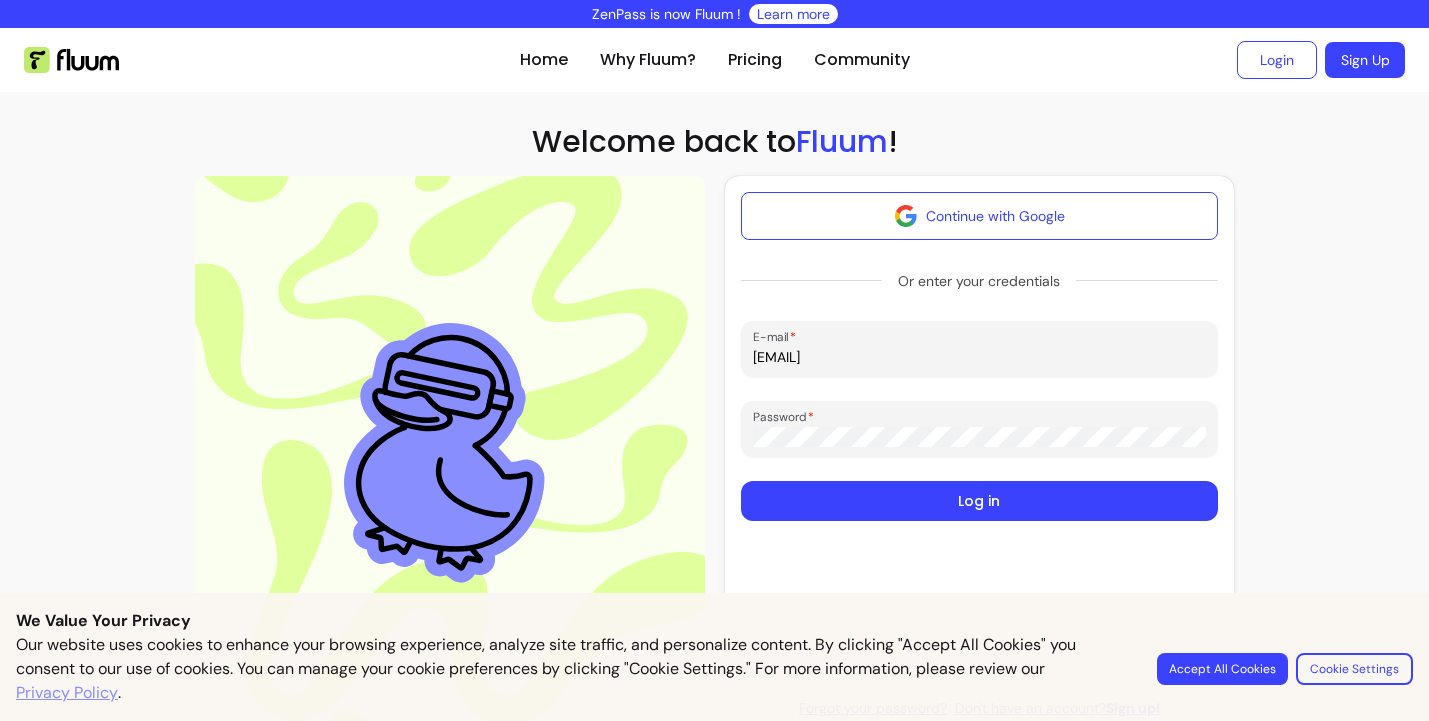 click on "Continue with Google" at bounding box center [980, 216] 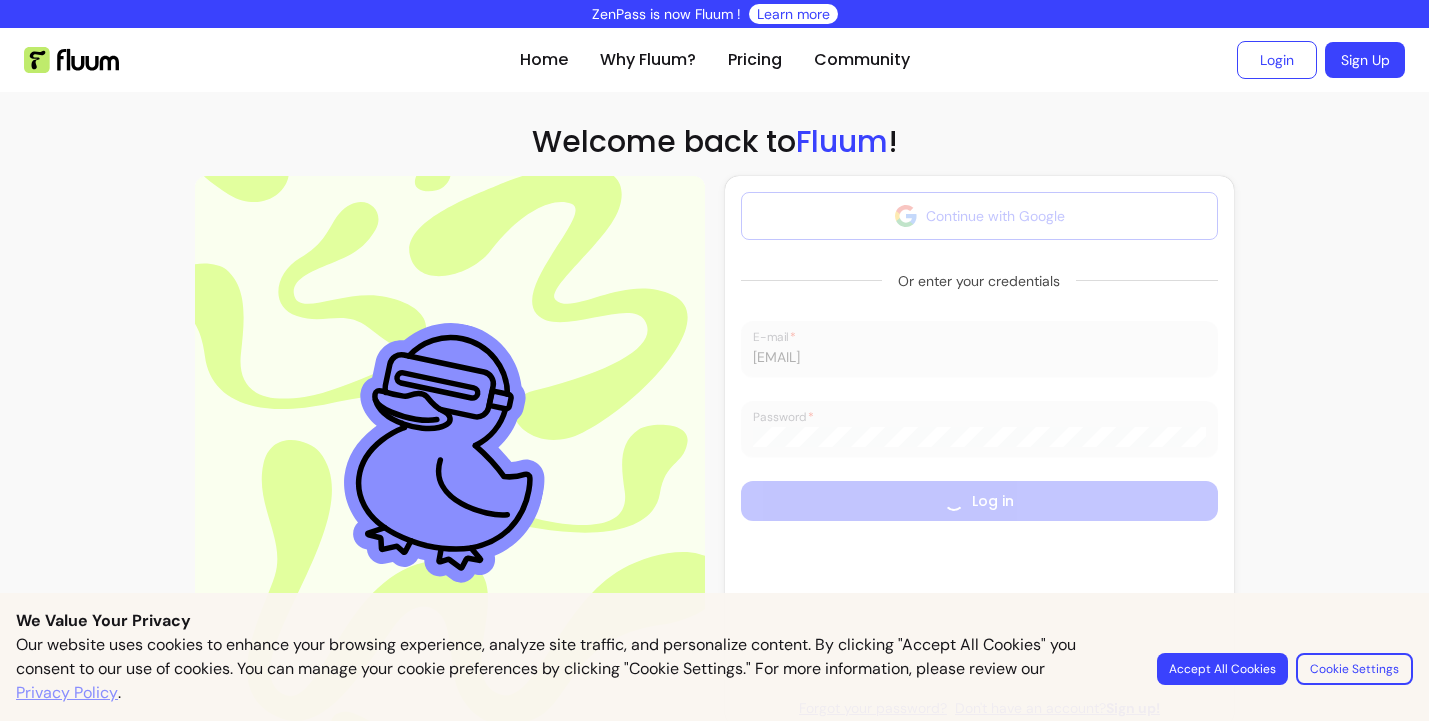 type 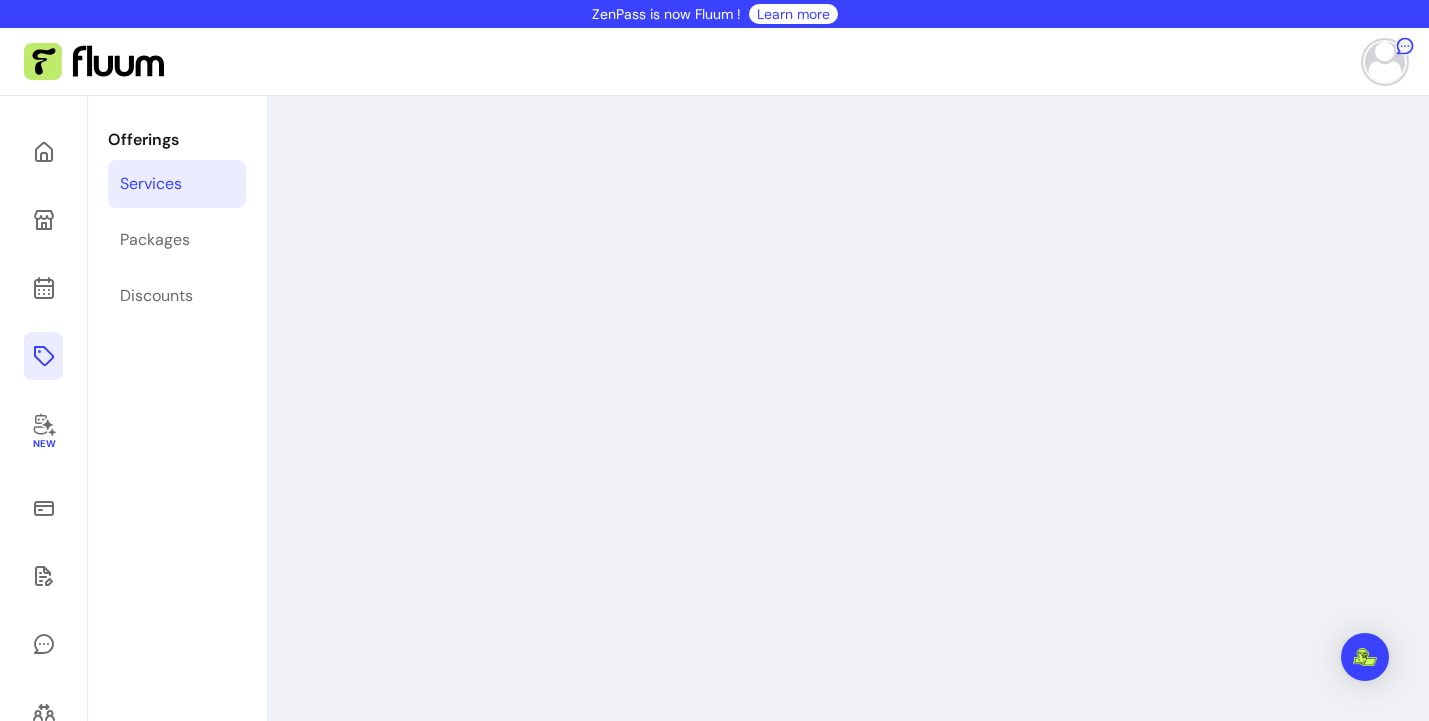 scroll, scrollTop: 0, scrollLeft: 0, axis: both 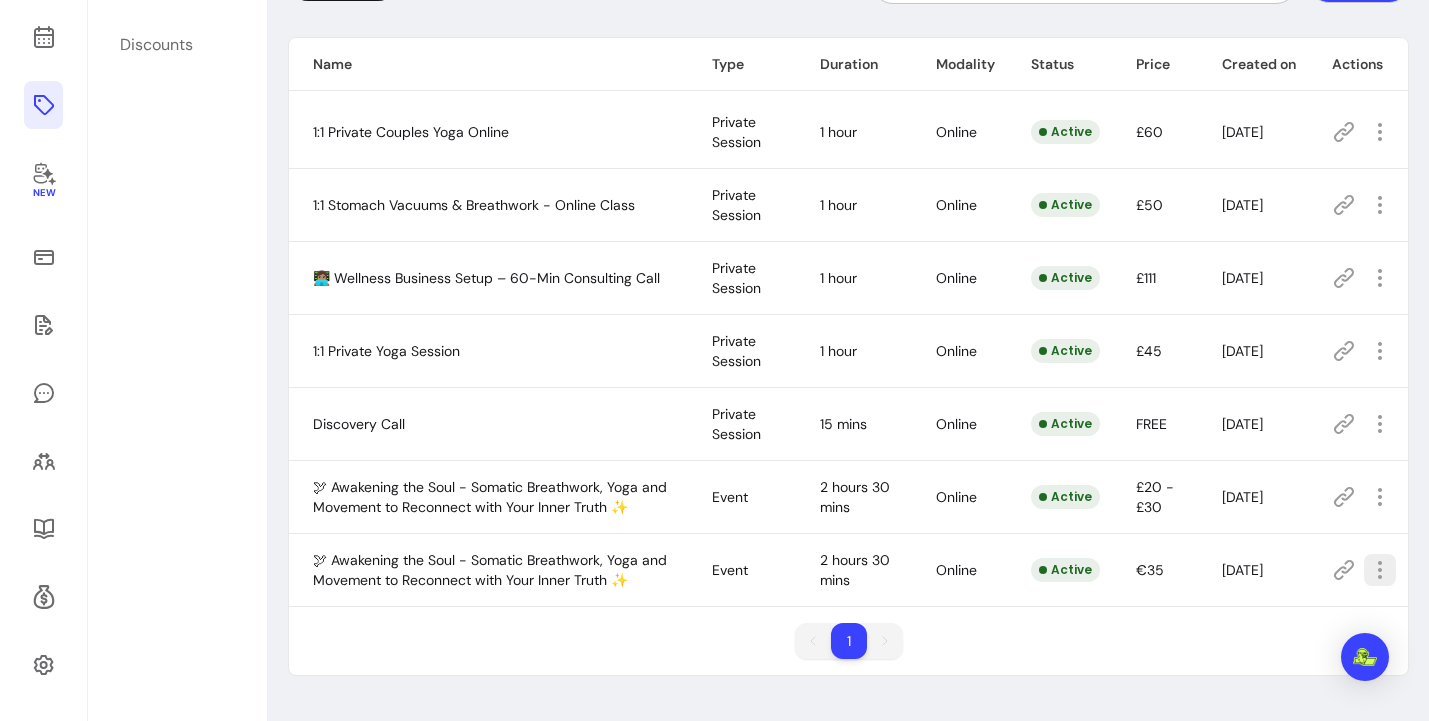 click 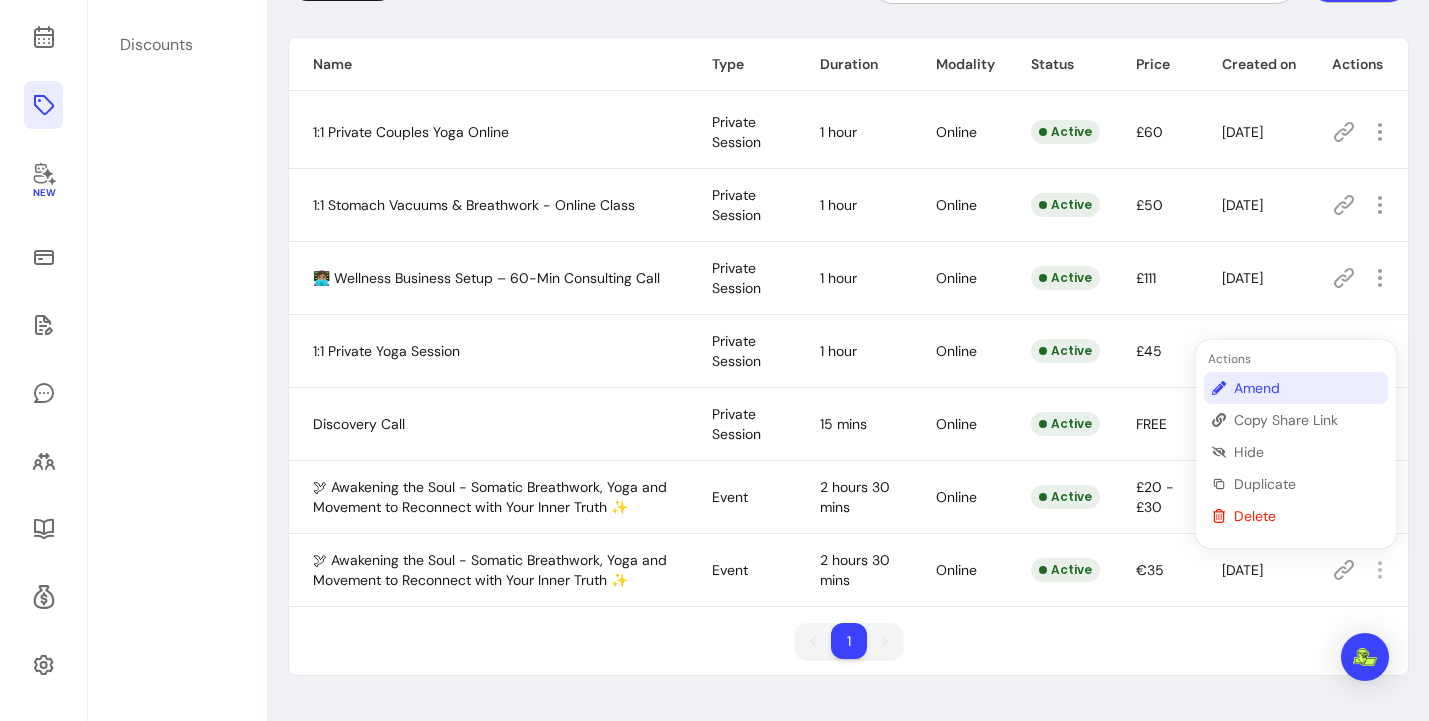 click on "Amend" at bounding box center [1307, 388] 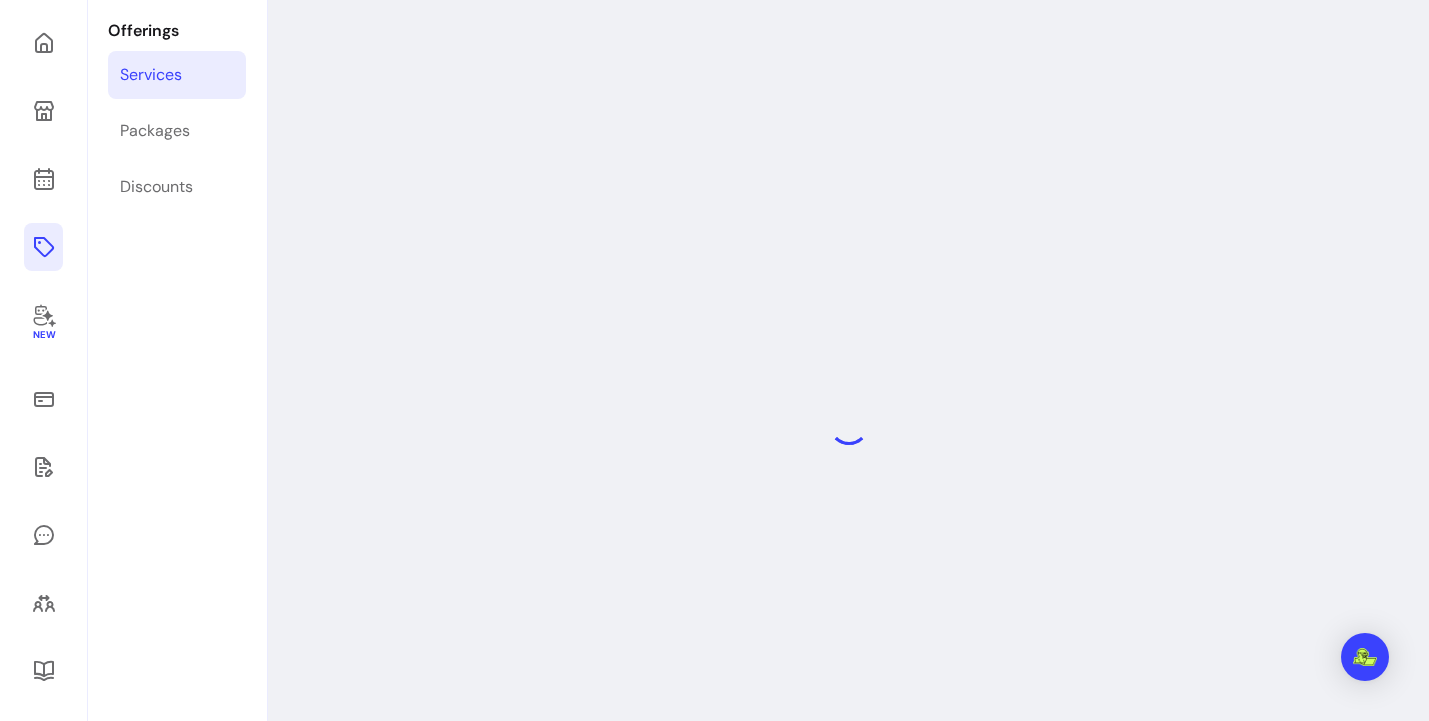 scroll, scrollTop: 96, scrollLeft: 0, axis: vertical 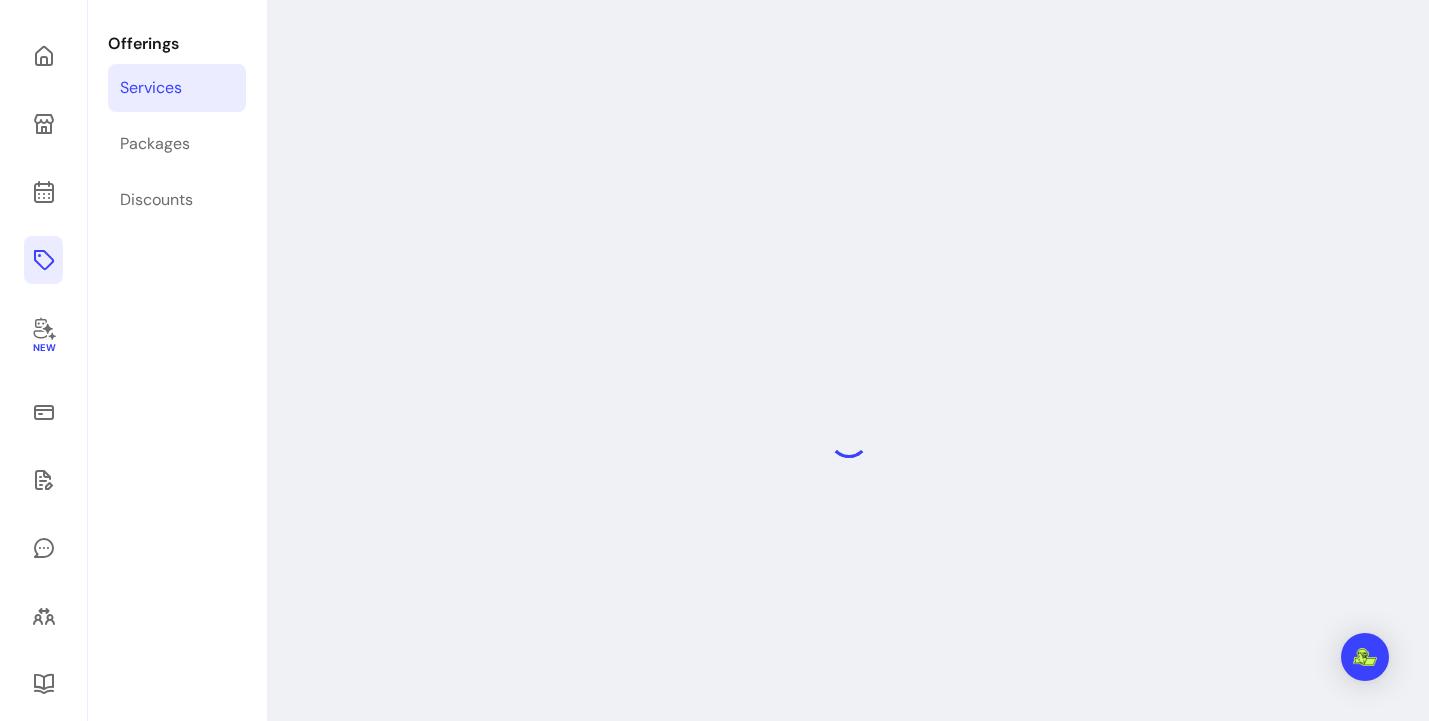 select on "******" 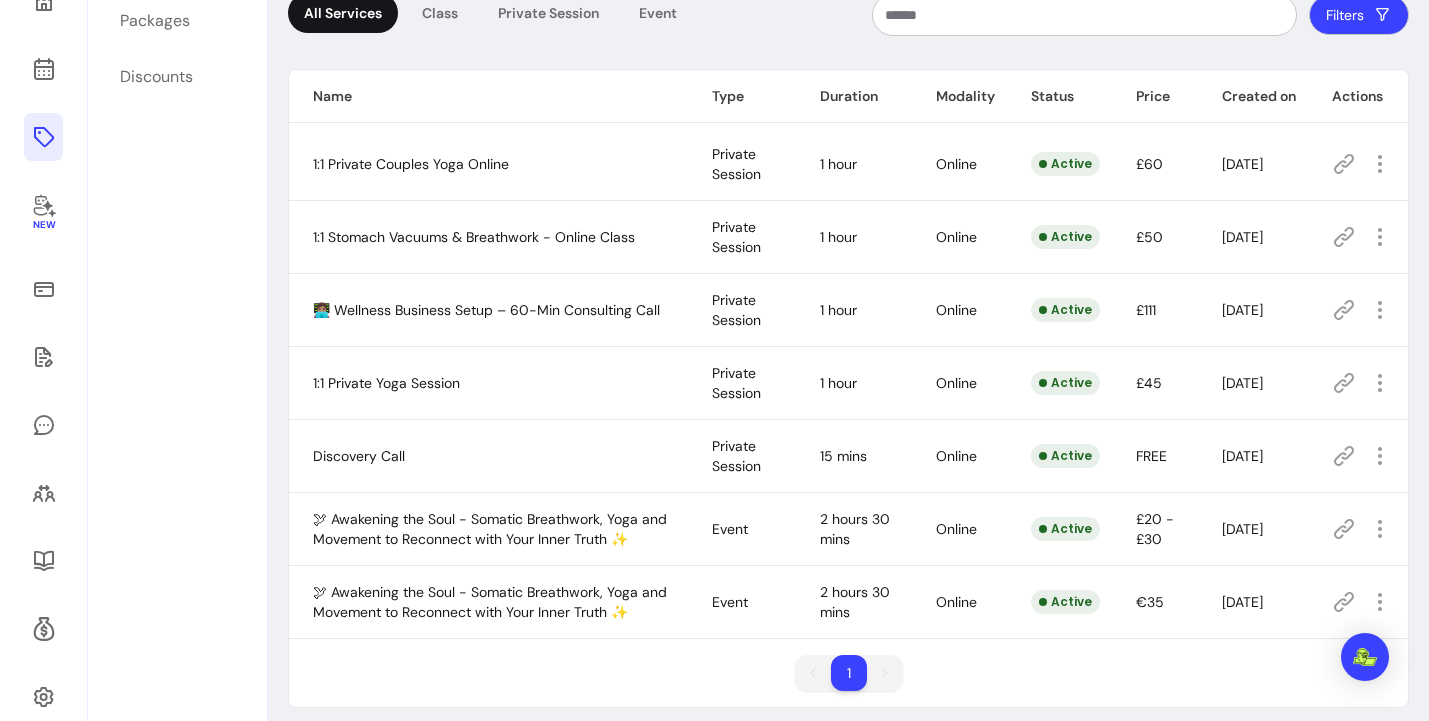 scroll, scrollTop: 251, scrollLeft: 0, axis: vertical 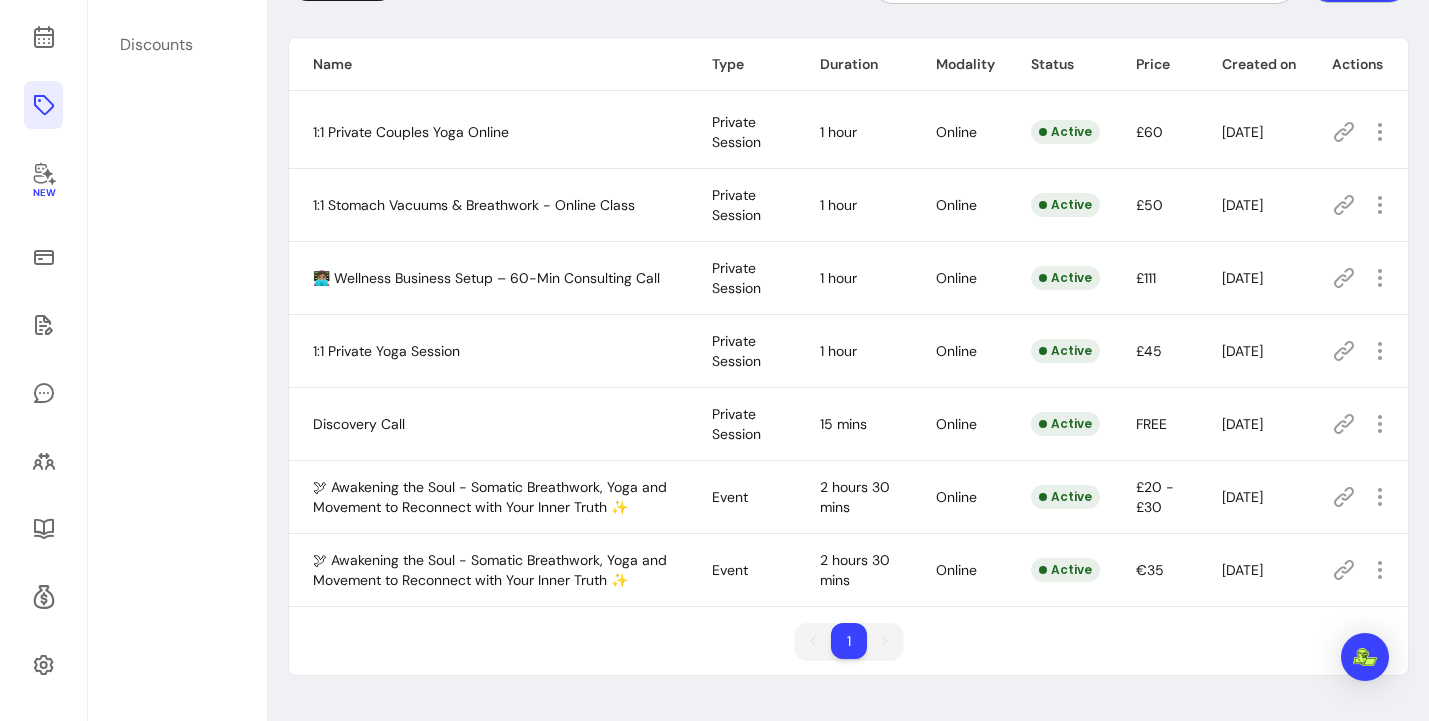 click 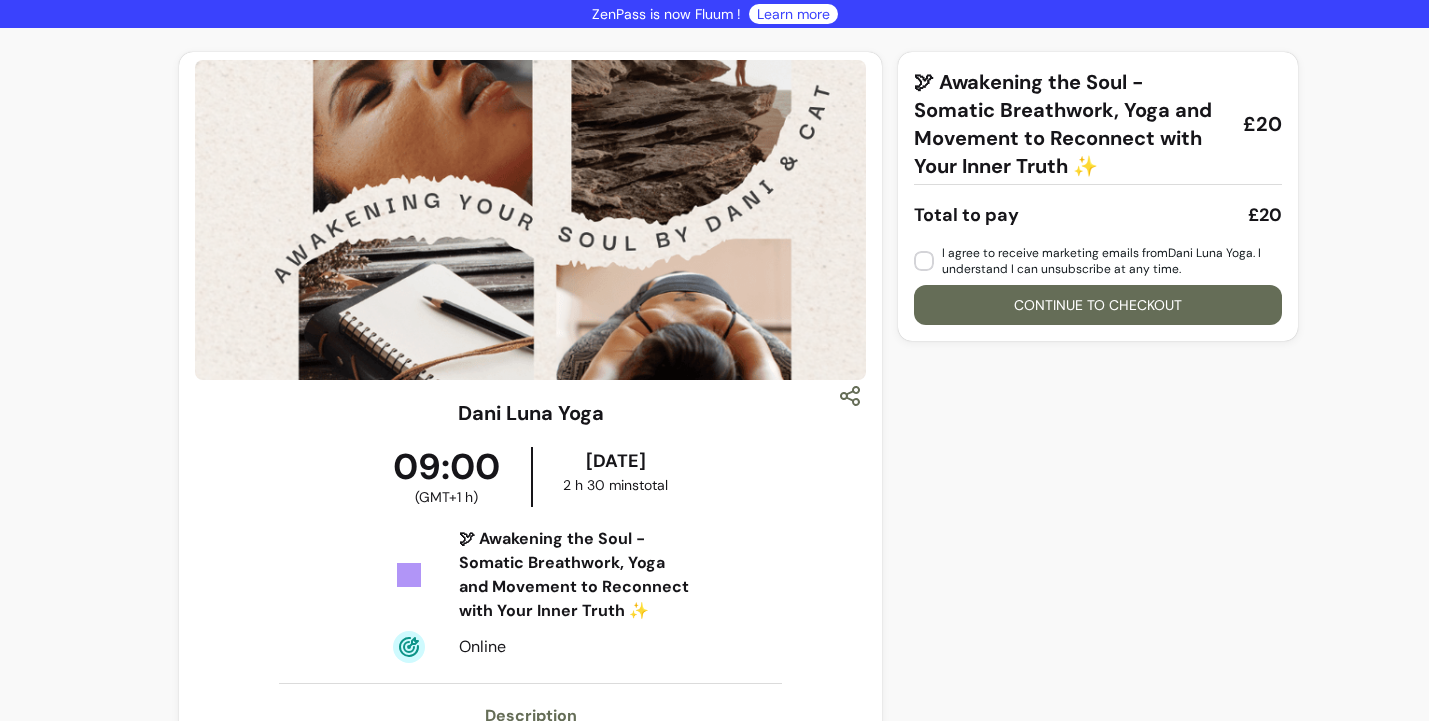 scroll, scrollTop: 0, scrollLeft: 0, axis: both 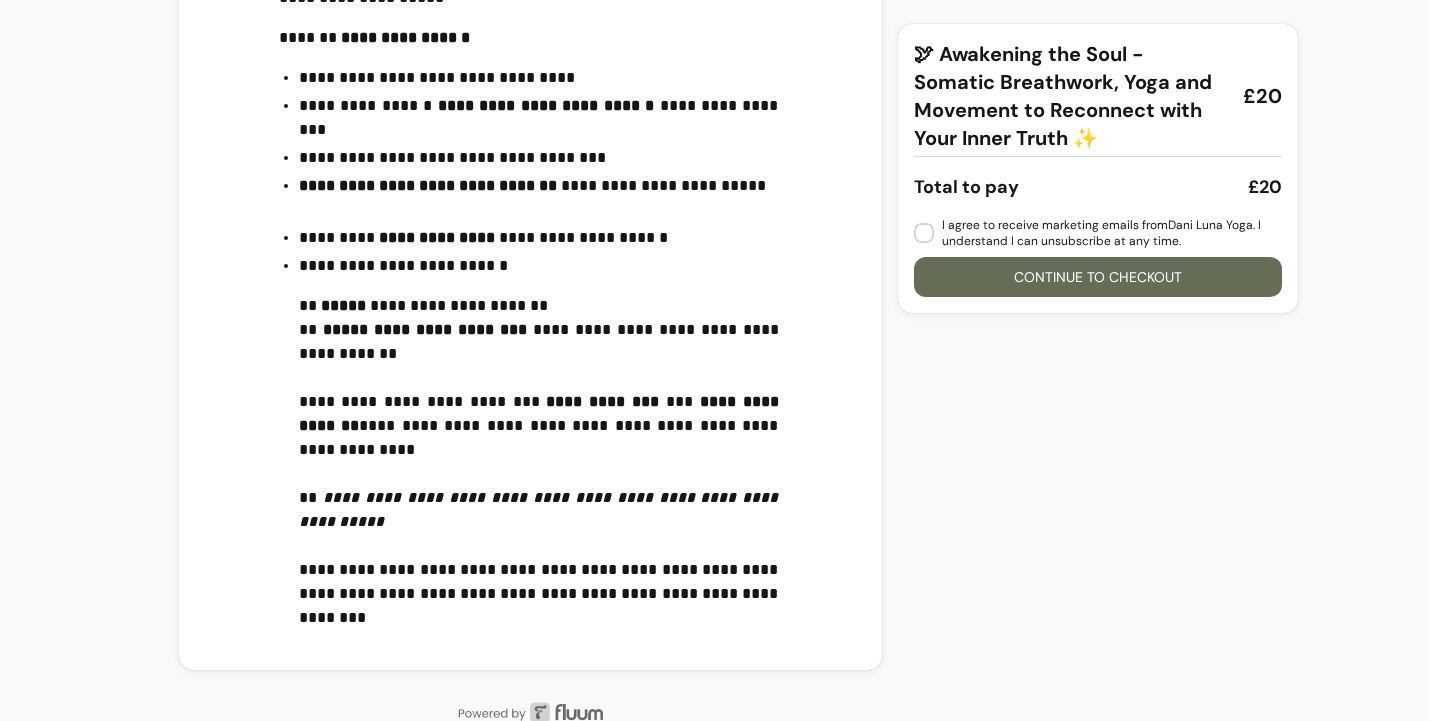 click on "£20" at bounding box center [1265, 187] 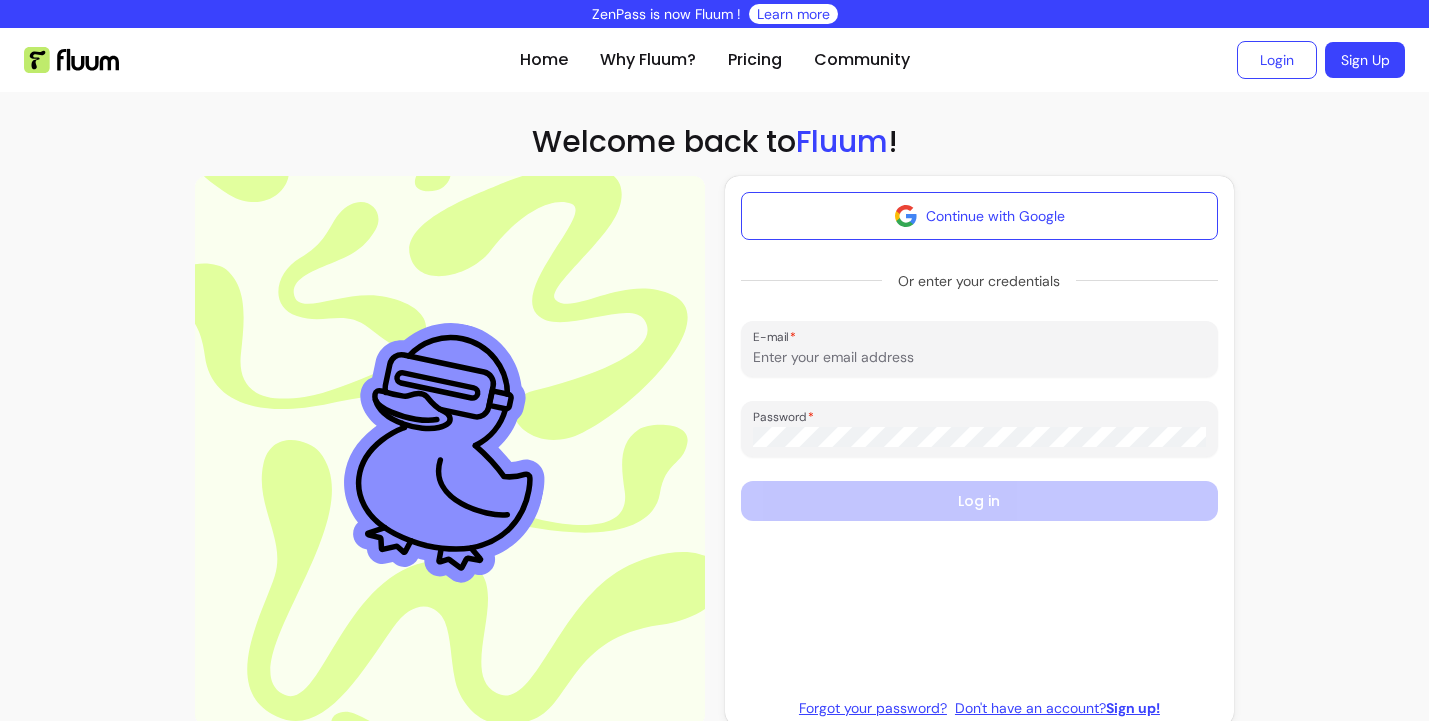 scroll, scrollTop: 0, scrollLeft: 0, axis: both 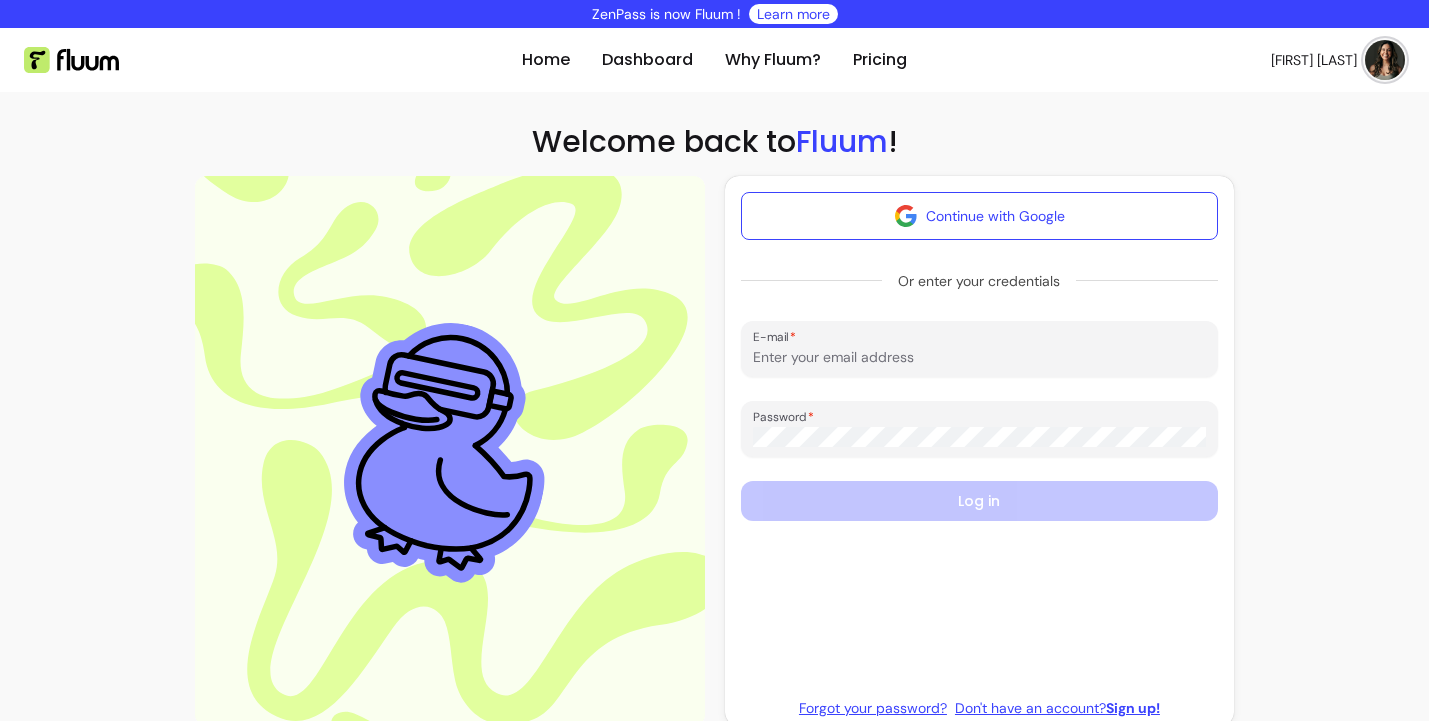 type on "info@danilunayoga.com" 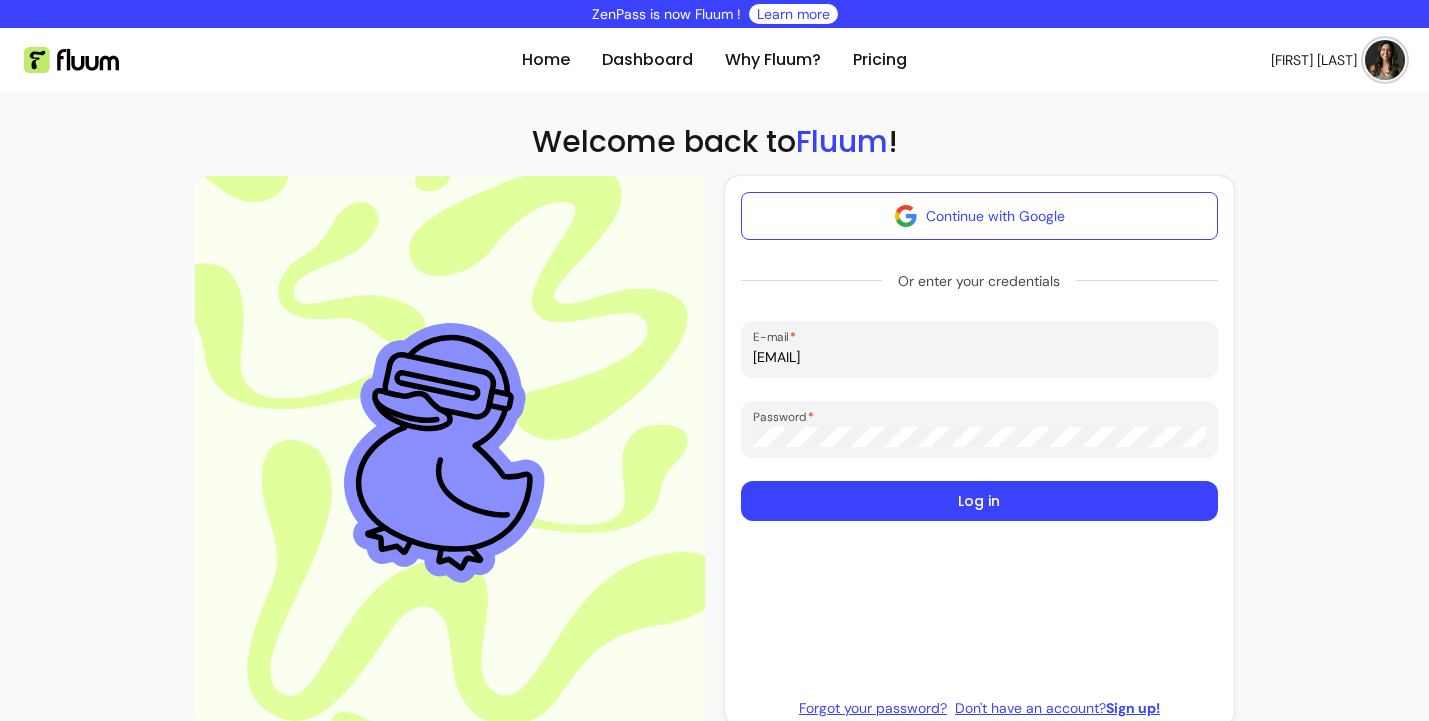 click on "Continue with Google Or enter your credentials E-mail info@danilunayoga.com Password Log in" at bounding box center (980, 433) 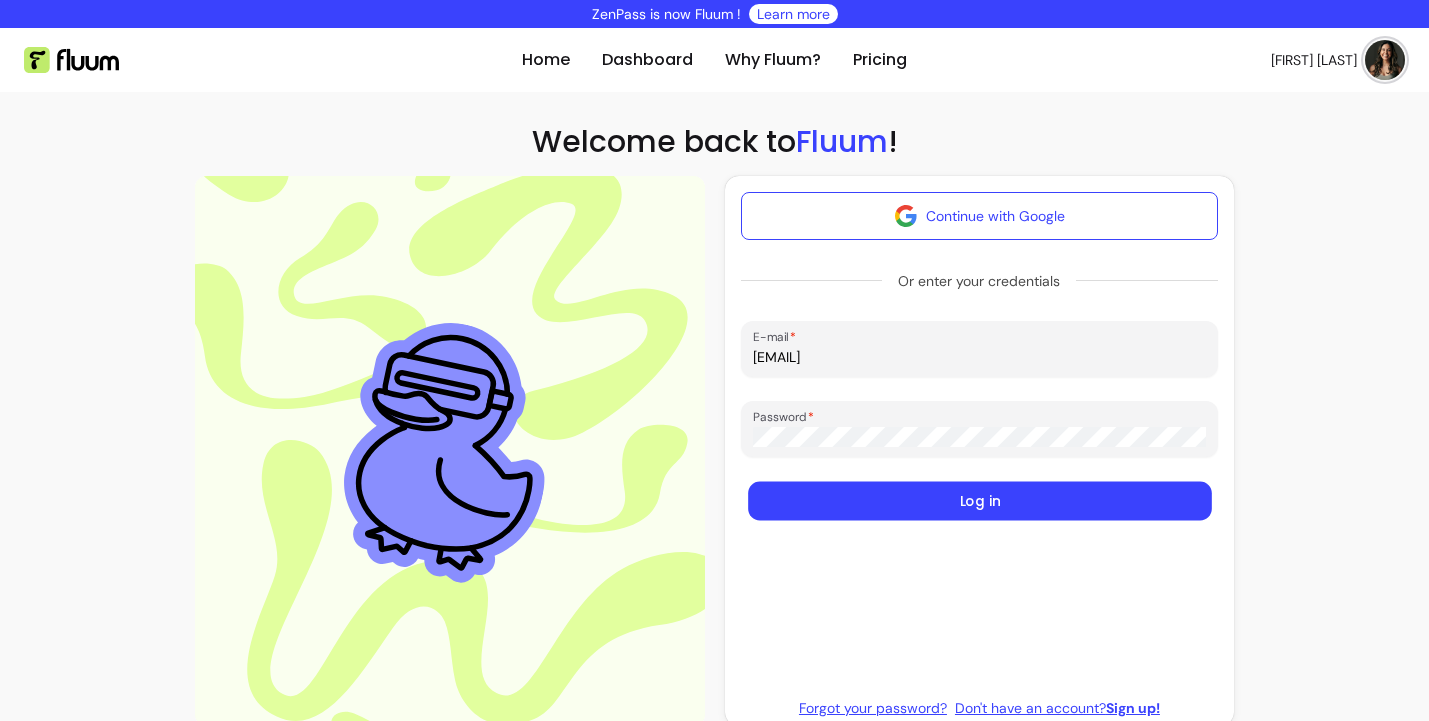 click on "Log in" at bounding box center [980, 501] 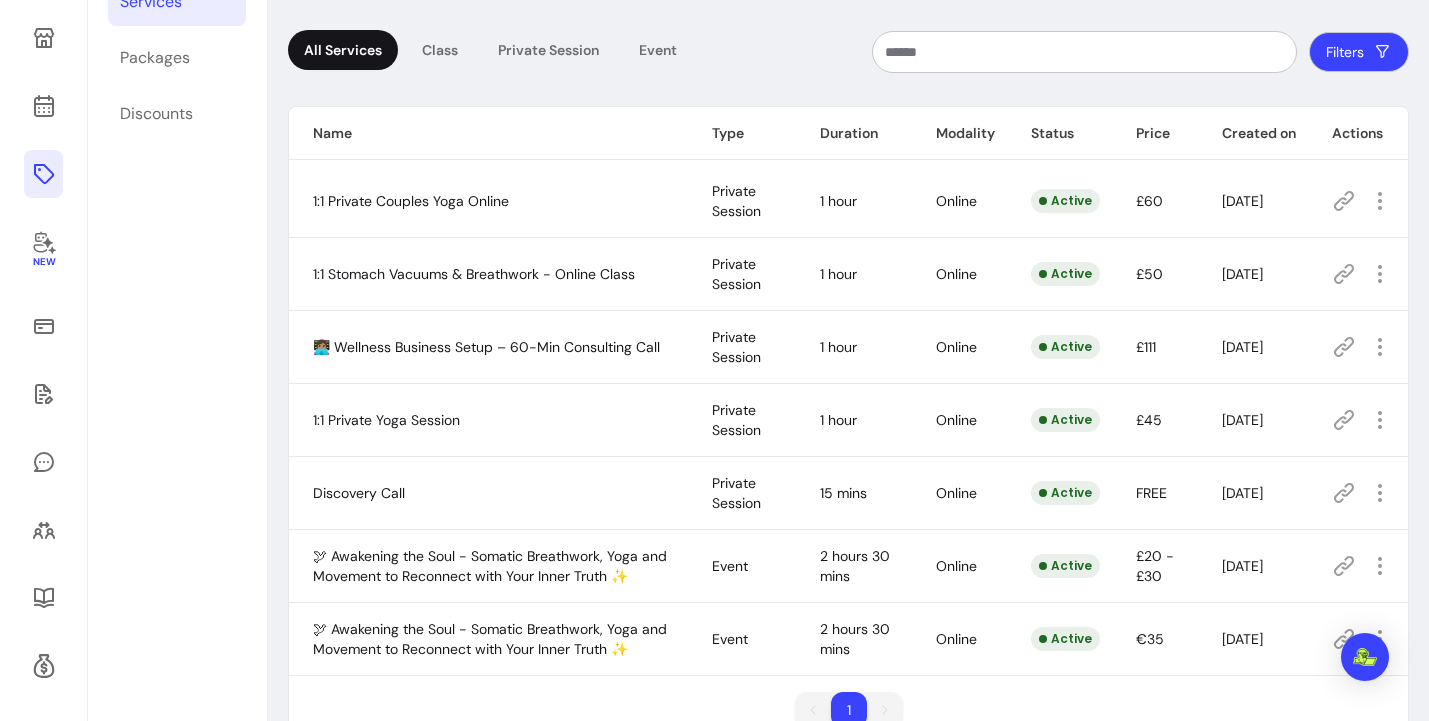 scroll, scrollTop: 251, scrollLeft: 0, axis: vertical 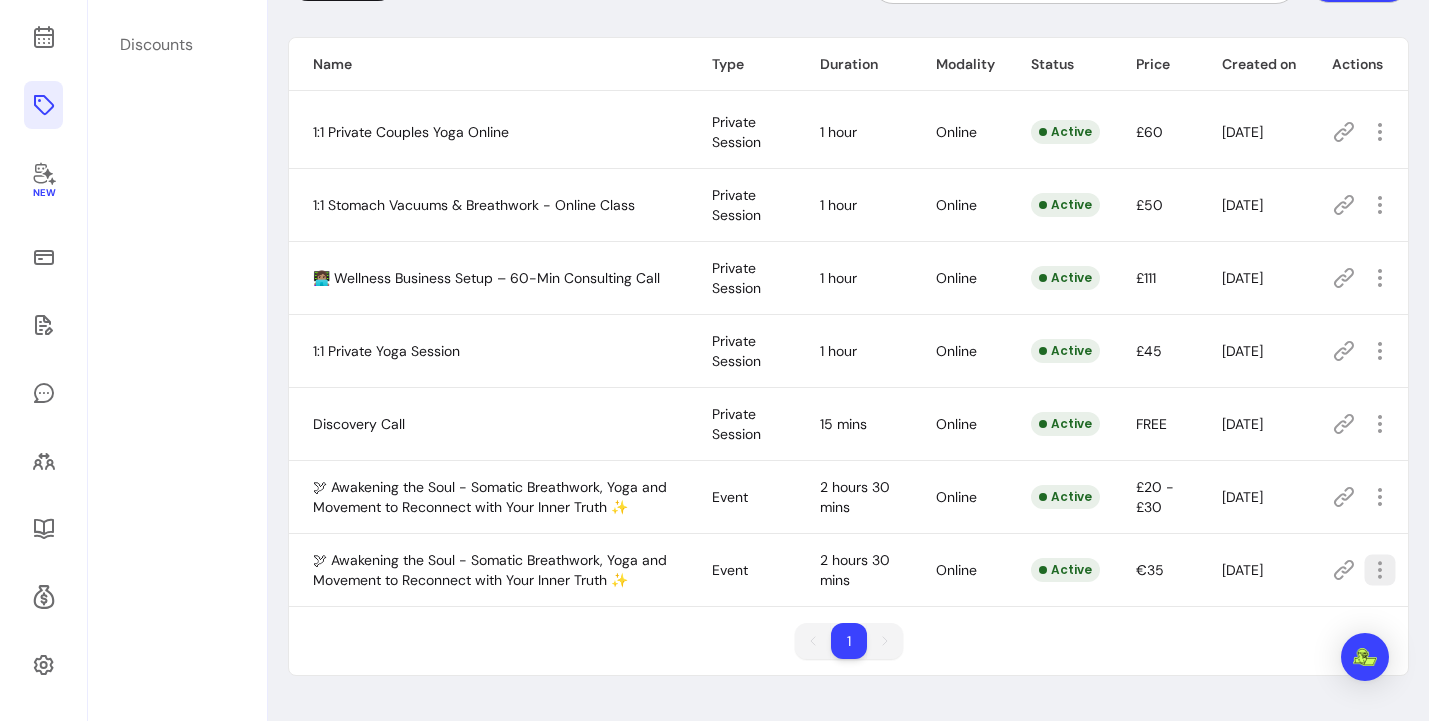 click 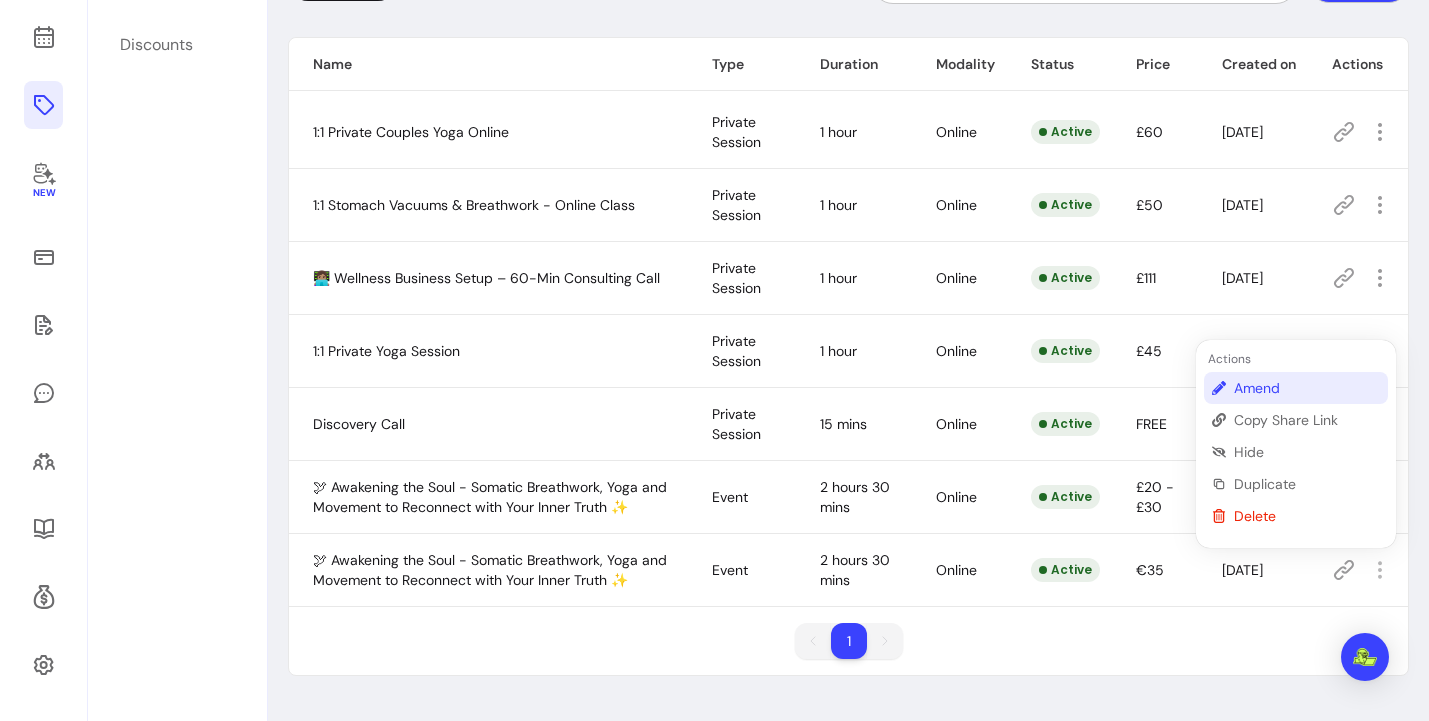 click on "Amend" at bounding box center [1307, 388] 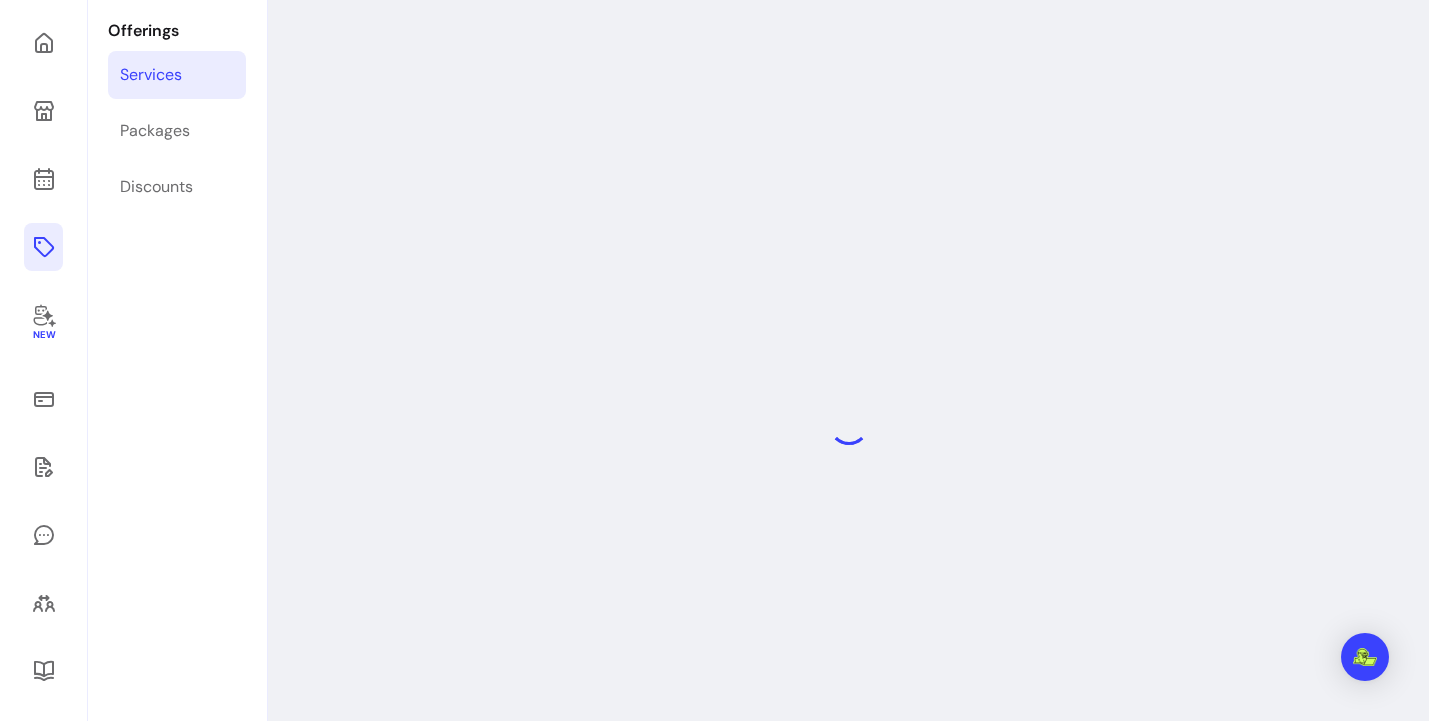 scroll, scrollTop: 96, scrollLeft: 0, axis: vertical 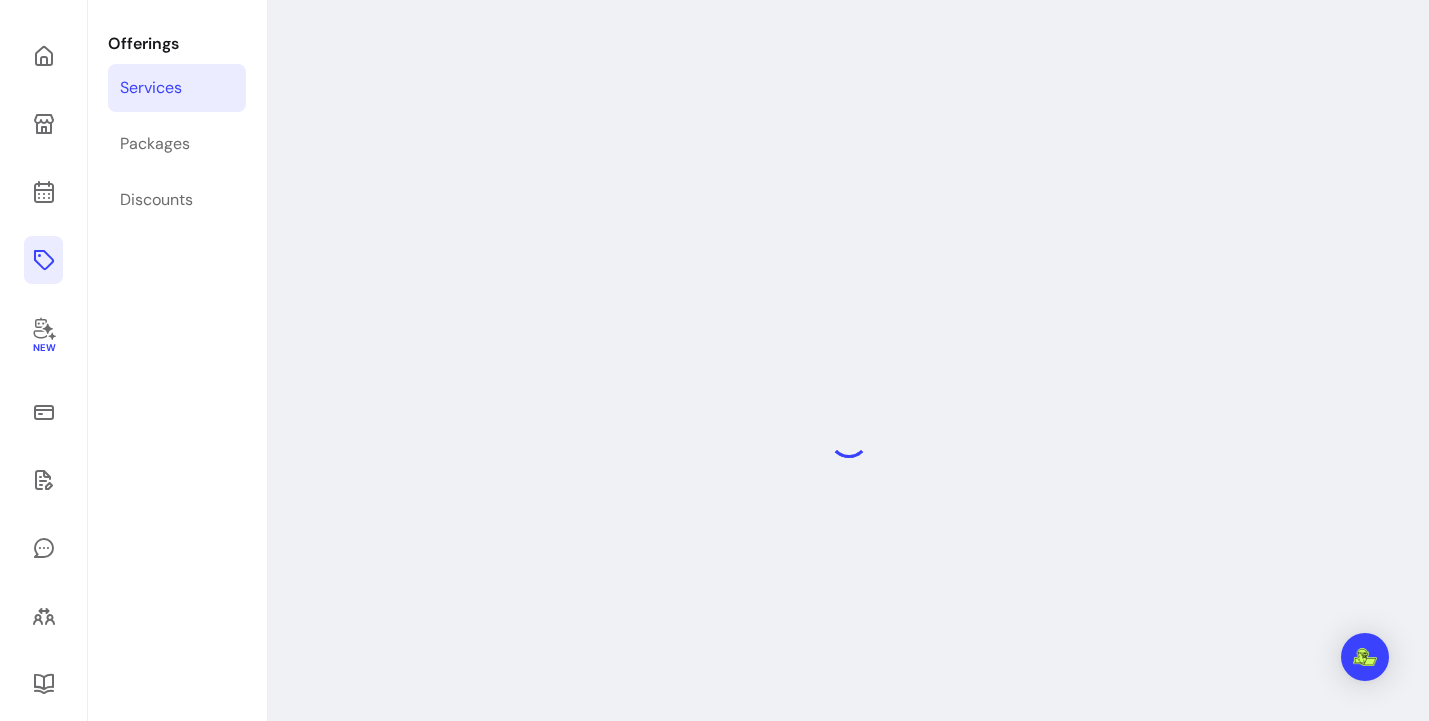 select on "******" 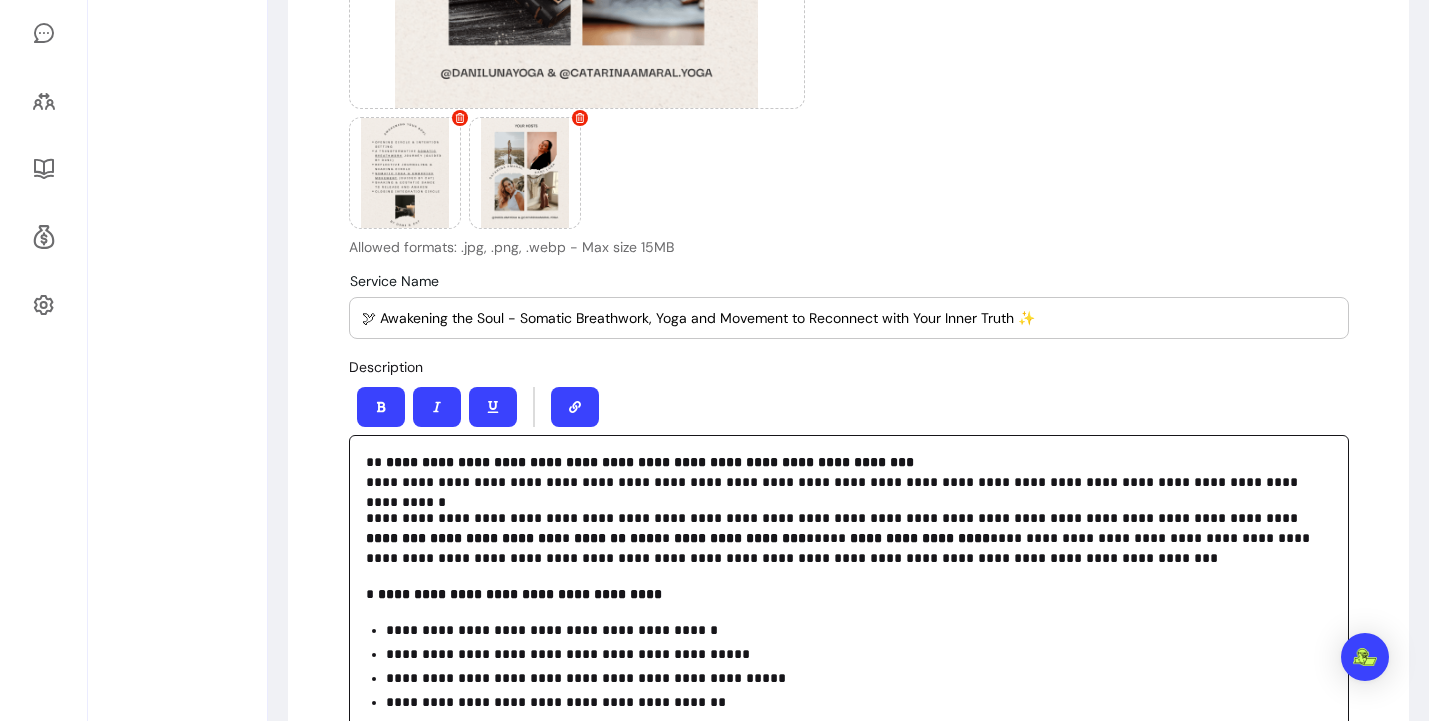 scroll, scrollTop: 613, scrollLeft: 0, axis: vertical 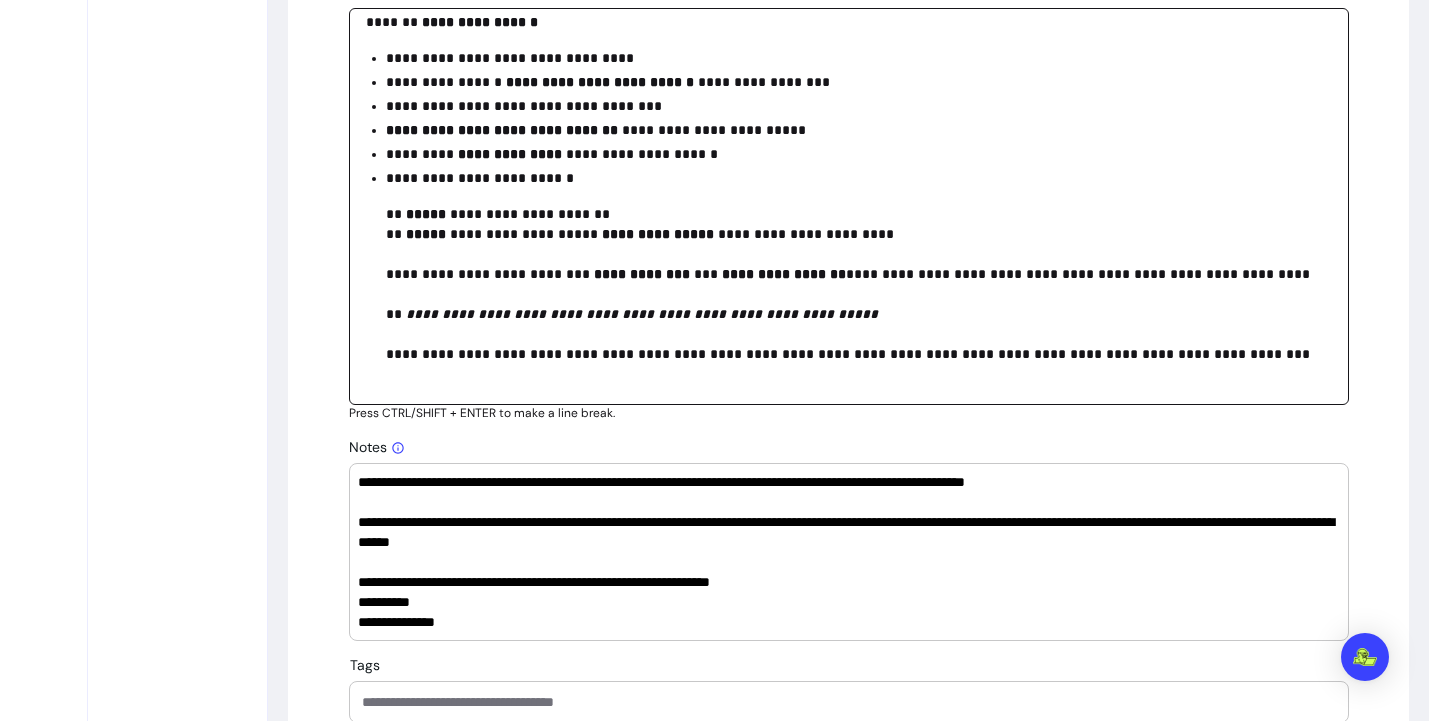 click on "**********" at bounding box center (859, 154) 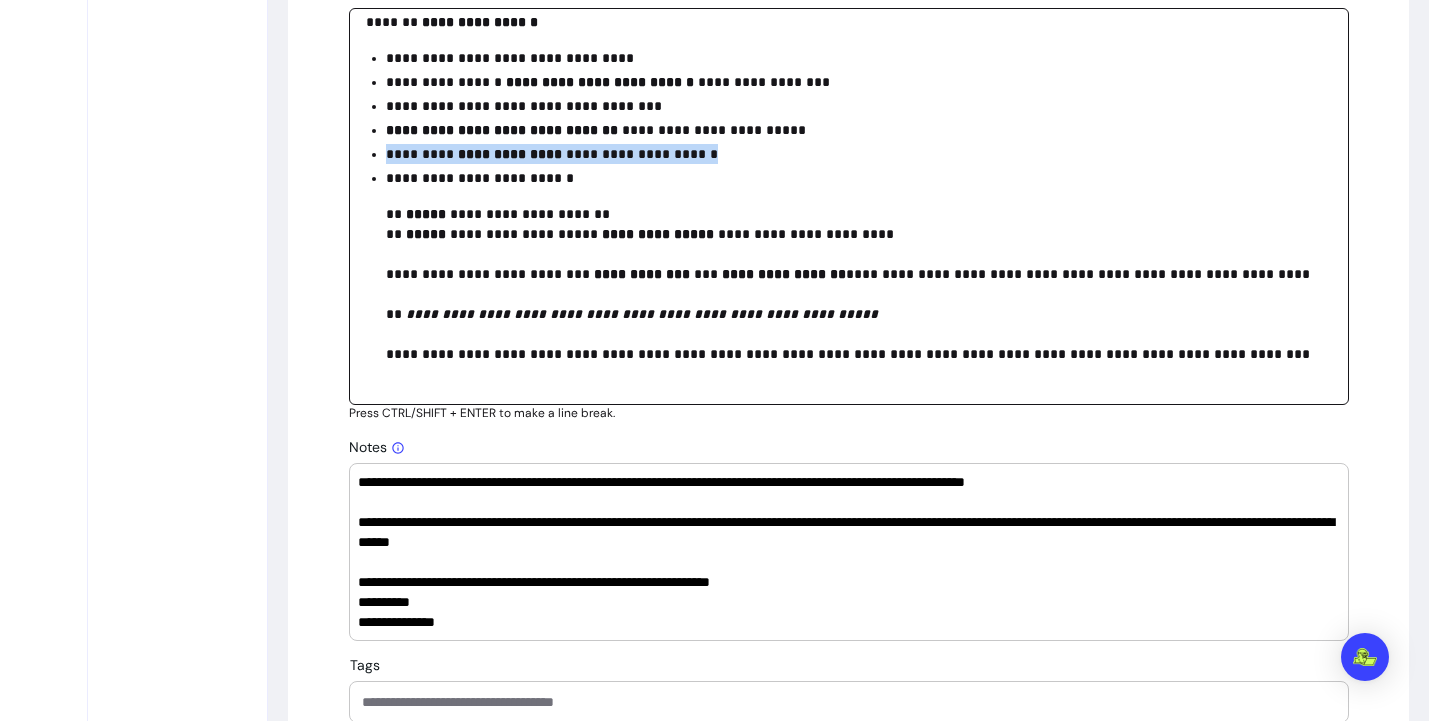 drag, startPoint x: 386, startPoint y: 154, endPoint x: 704, endPoint y: 153, distance: 318.0016 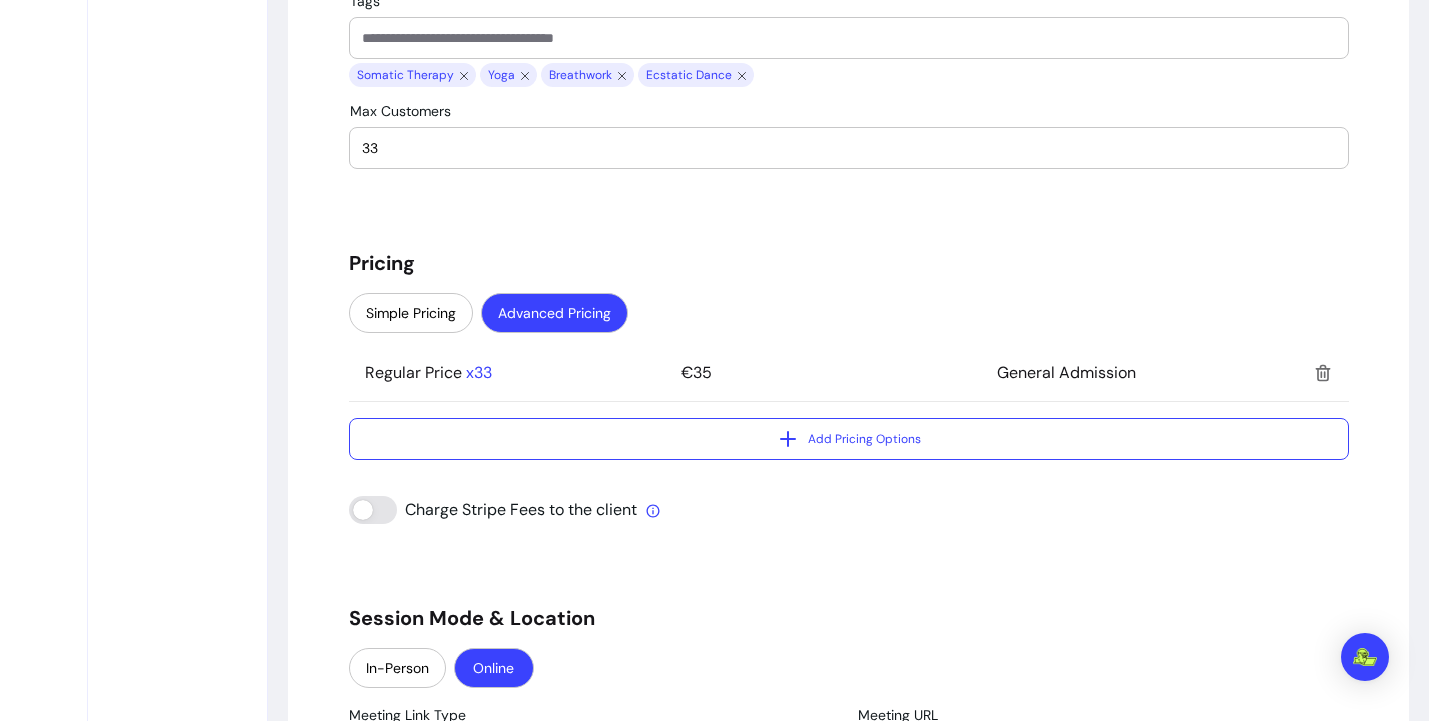 scroll, scrollTop: 1708, scrollLeft: 0, axis: vertical 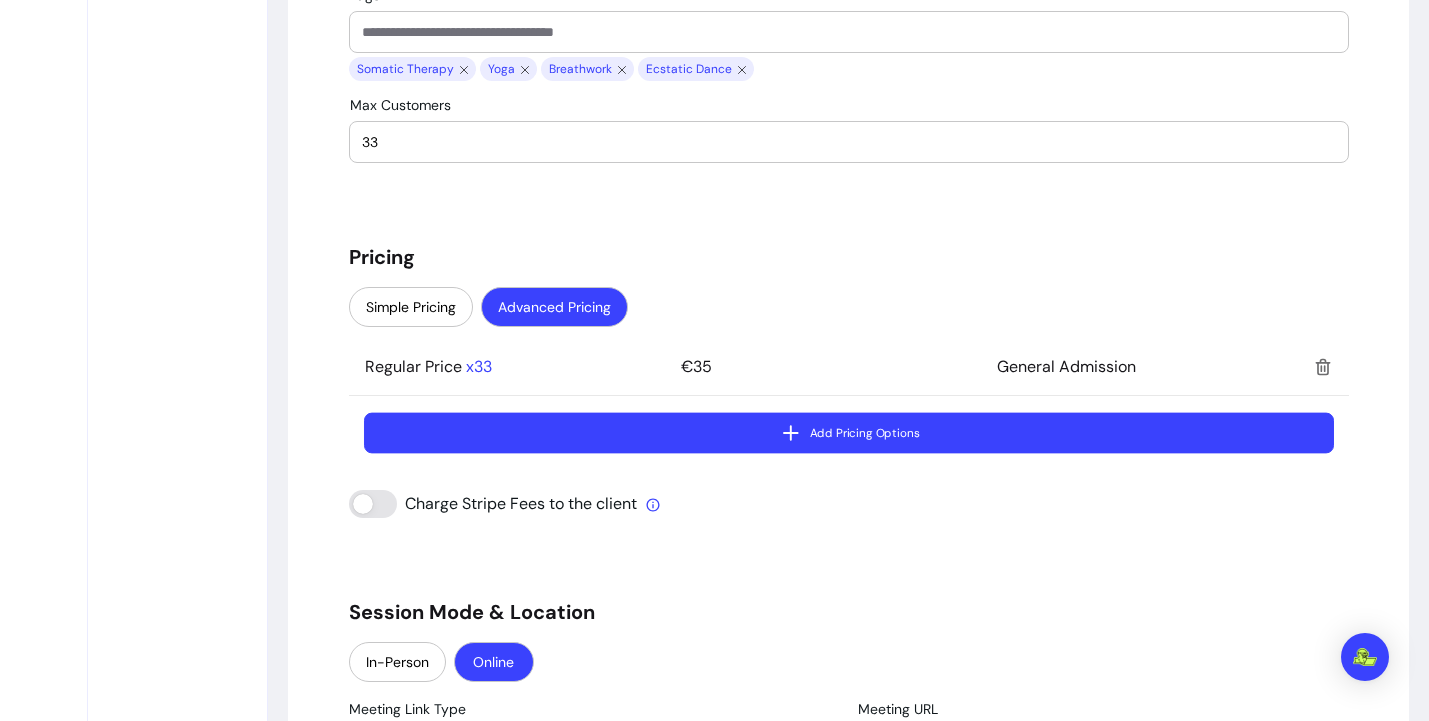 click on "Add Pricing Options" at bounding box center [849, 432] 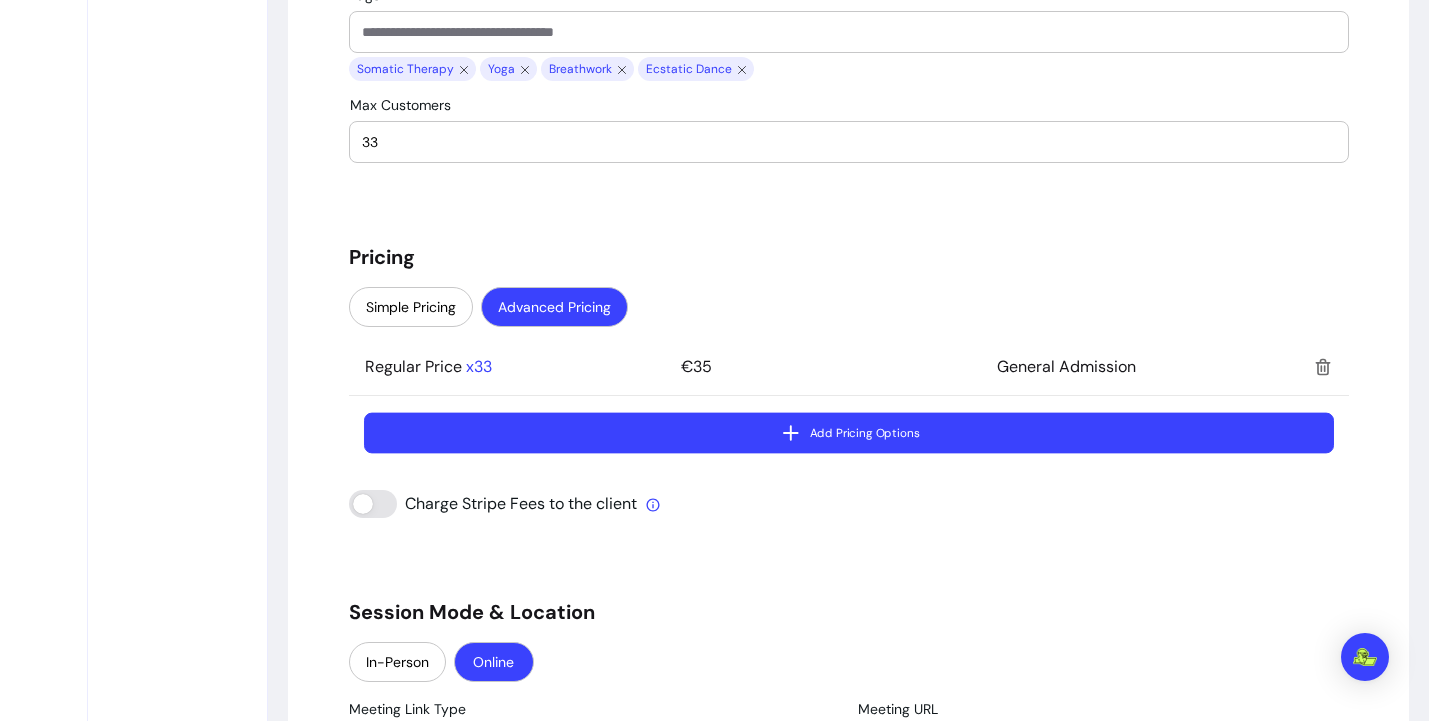 select on "***" 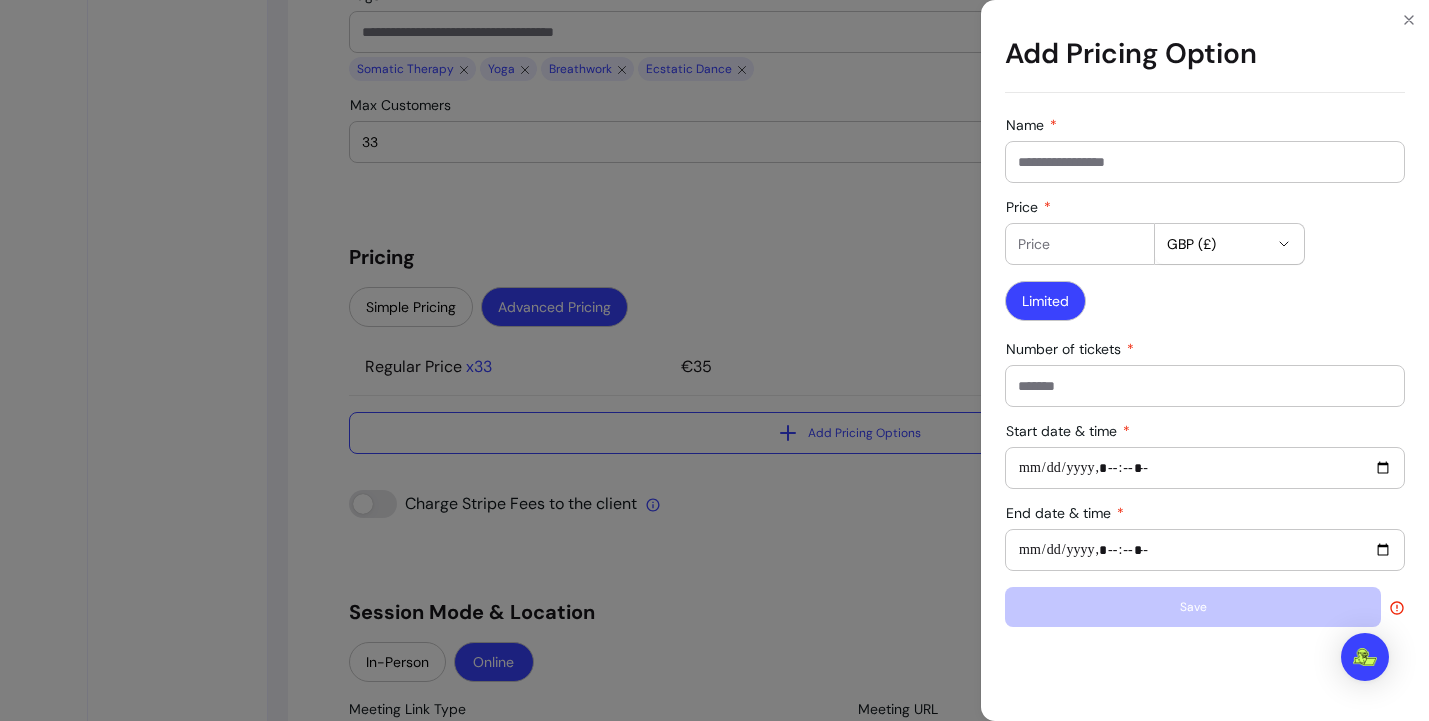 click on "Name" at bounding box center [1205, 162] 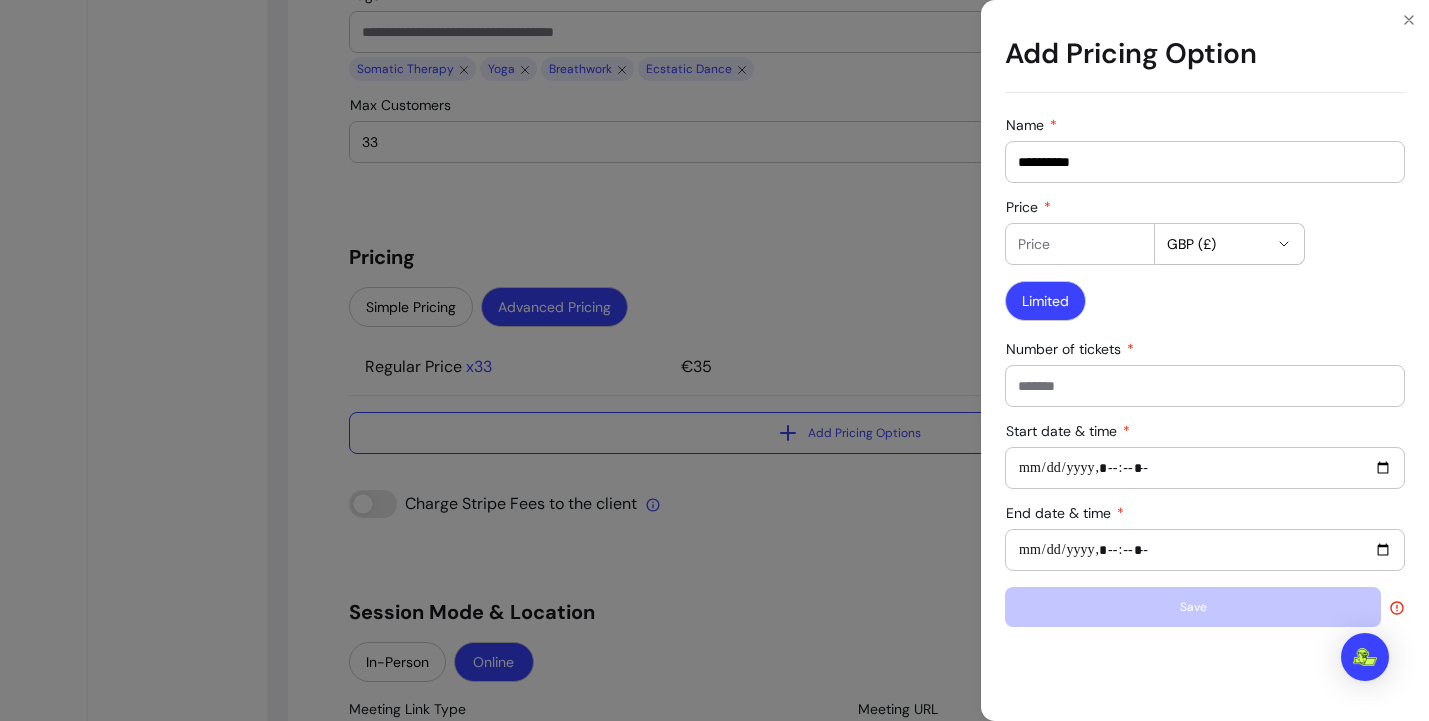 type on "**********" 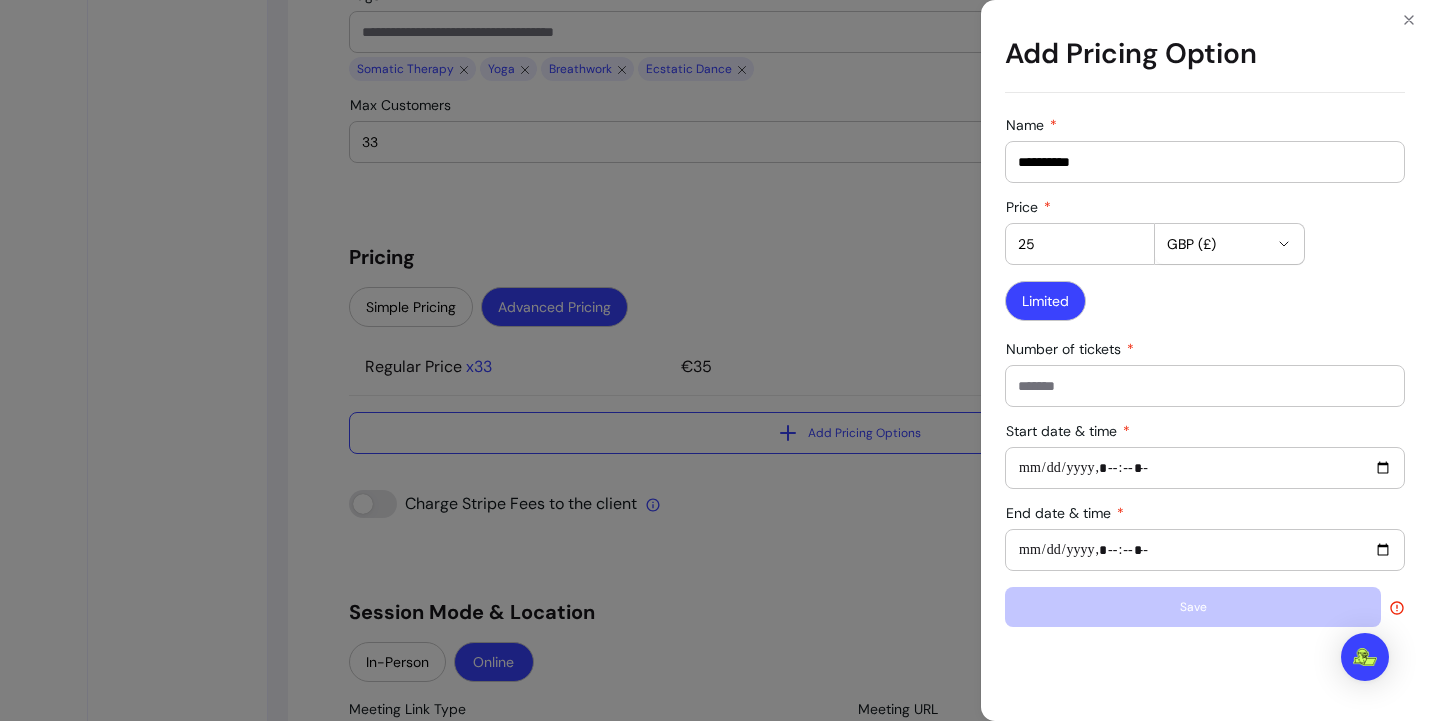 type on "25" 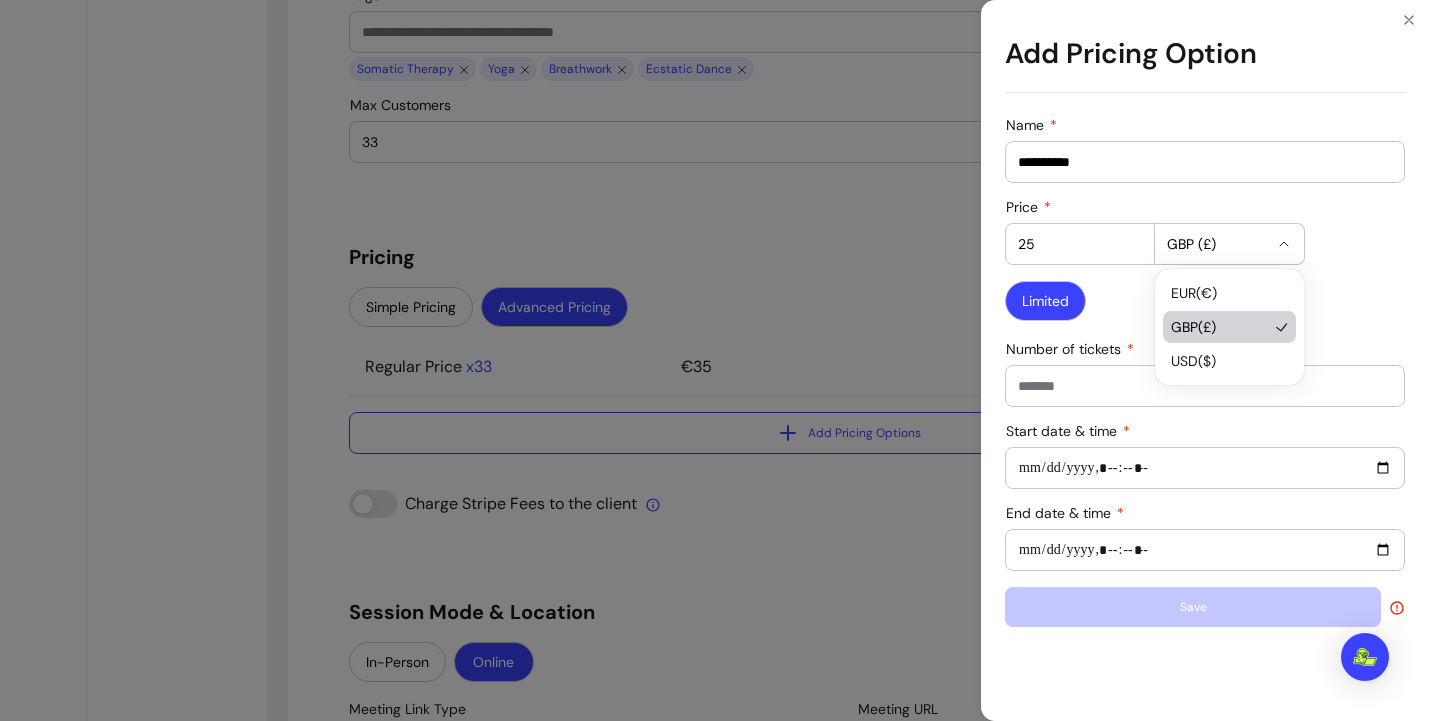 click on "GBP (£)" at bounding box center (1217, 244) 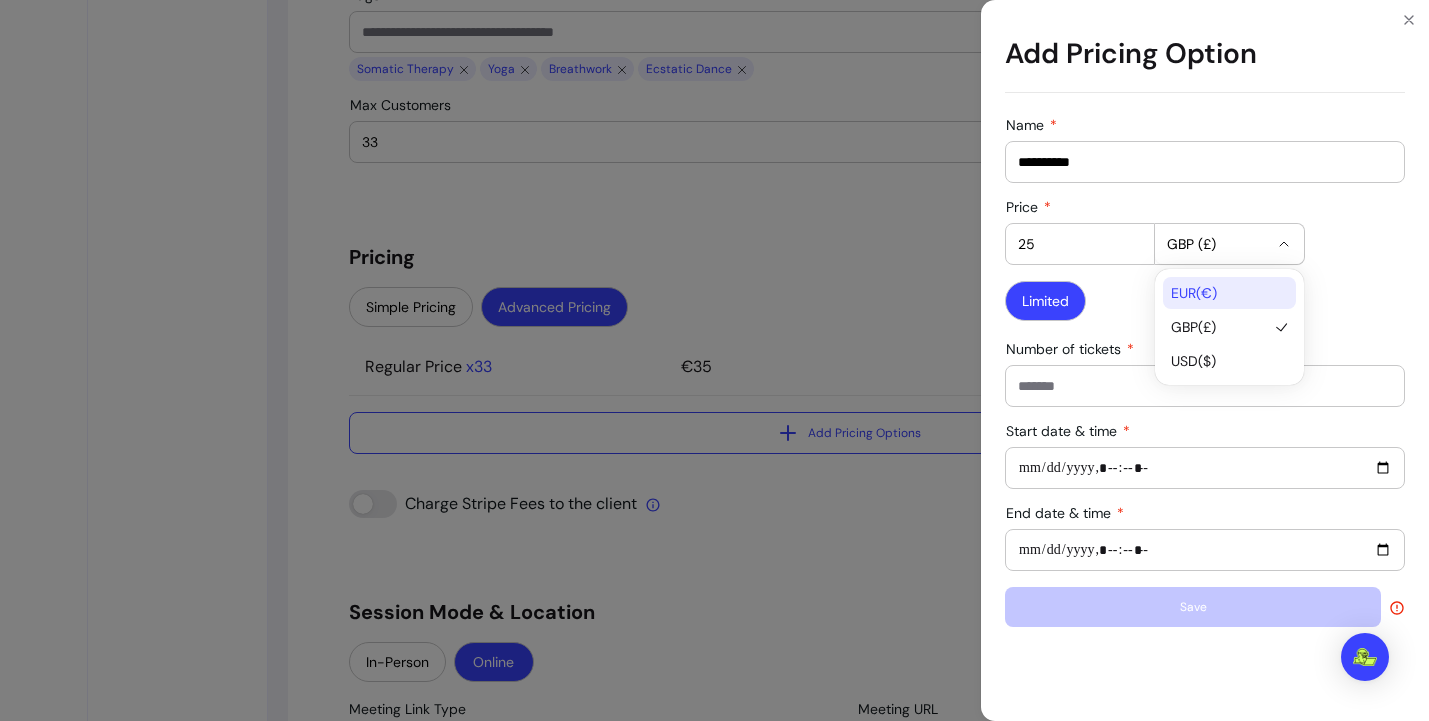 click on "EUR  ( € )" at bounding box center [1229, 293] 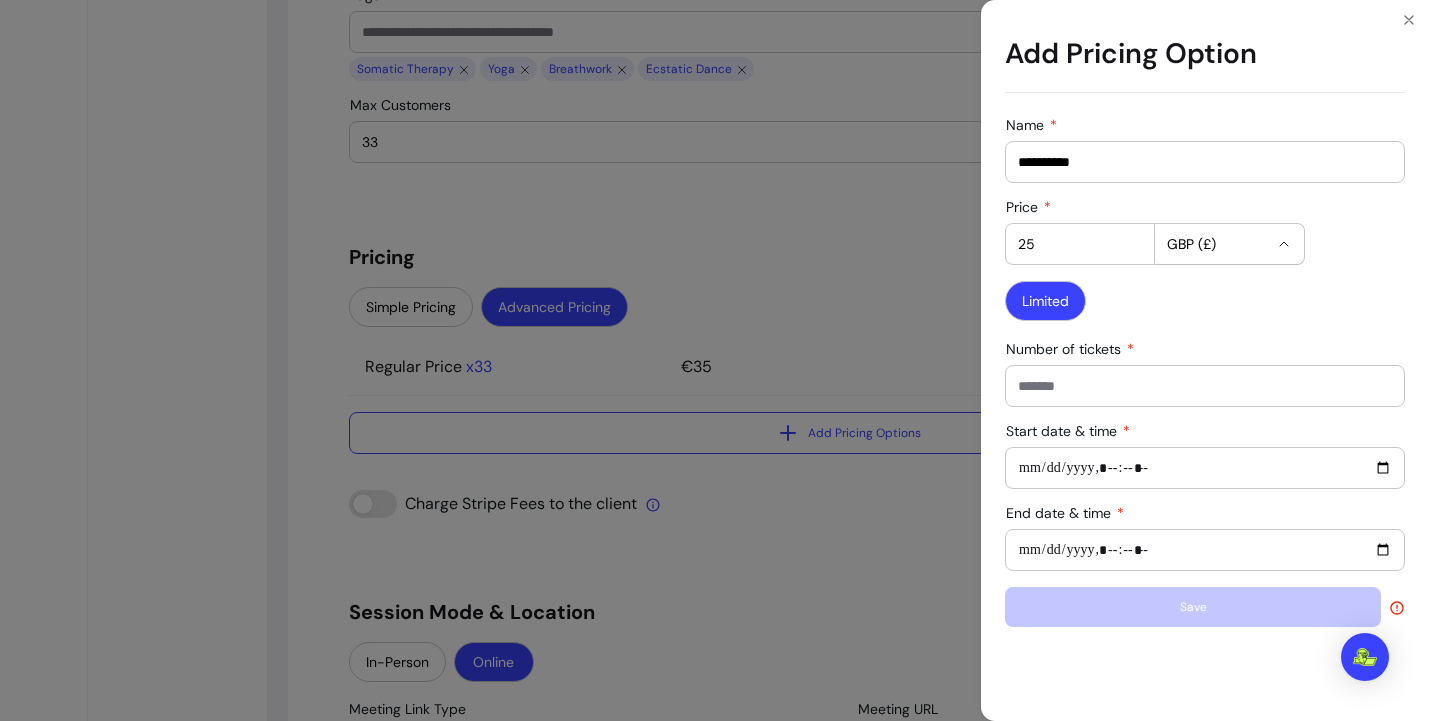 select on "***" 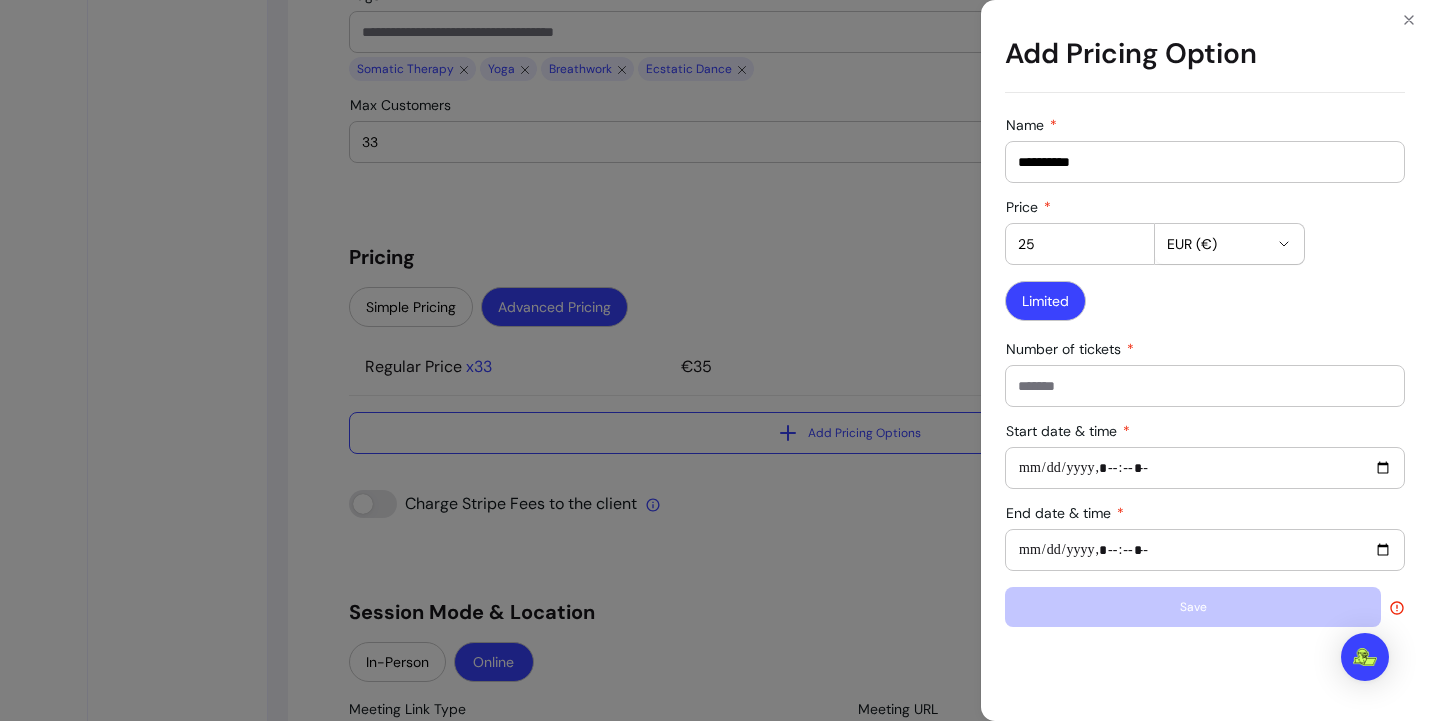 click on "Number of tickets" at bounding box center (1205, 386) 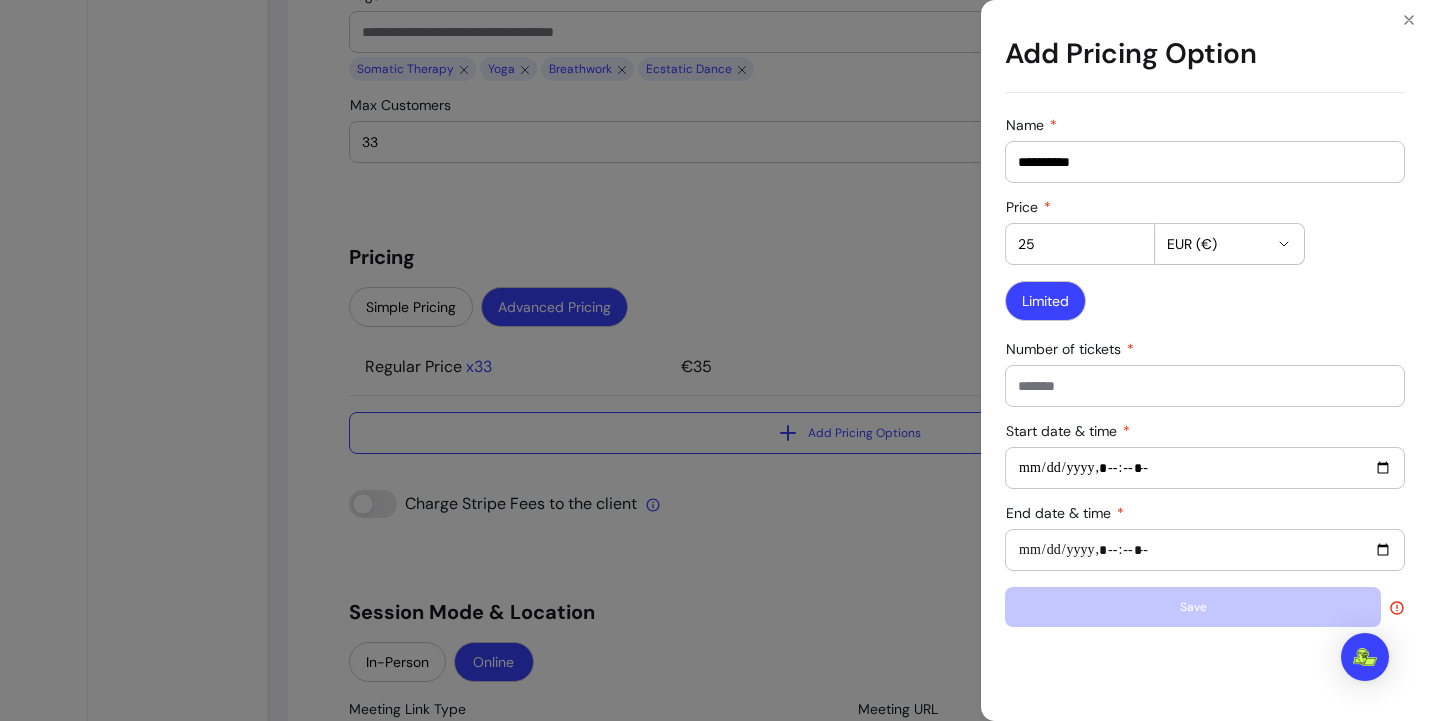 type on "**********" 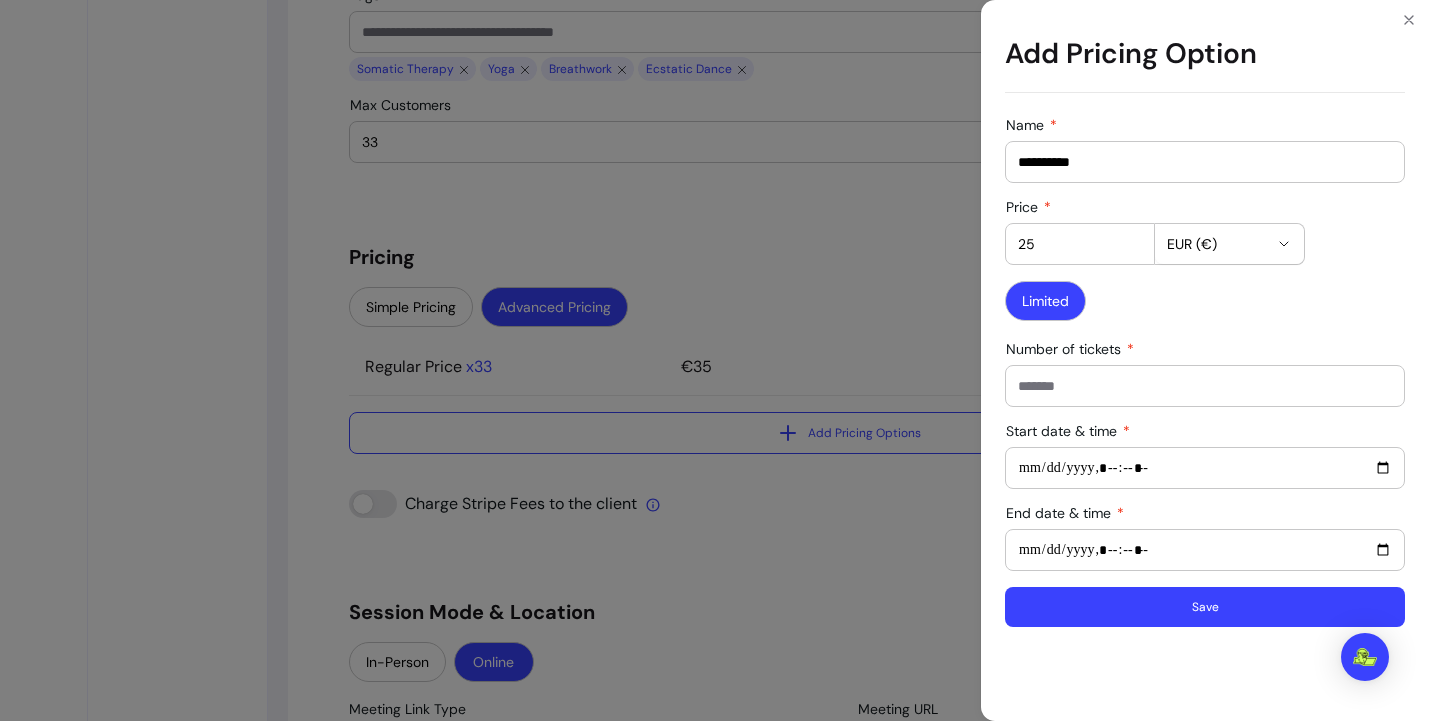 type on "**********" 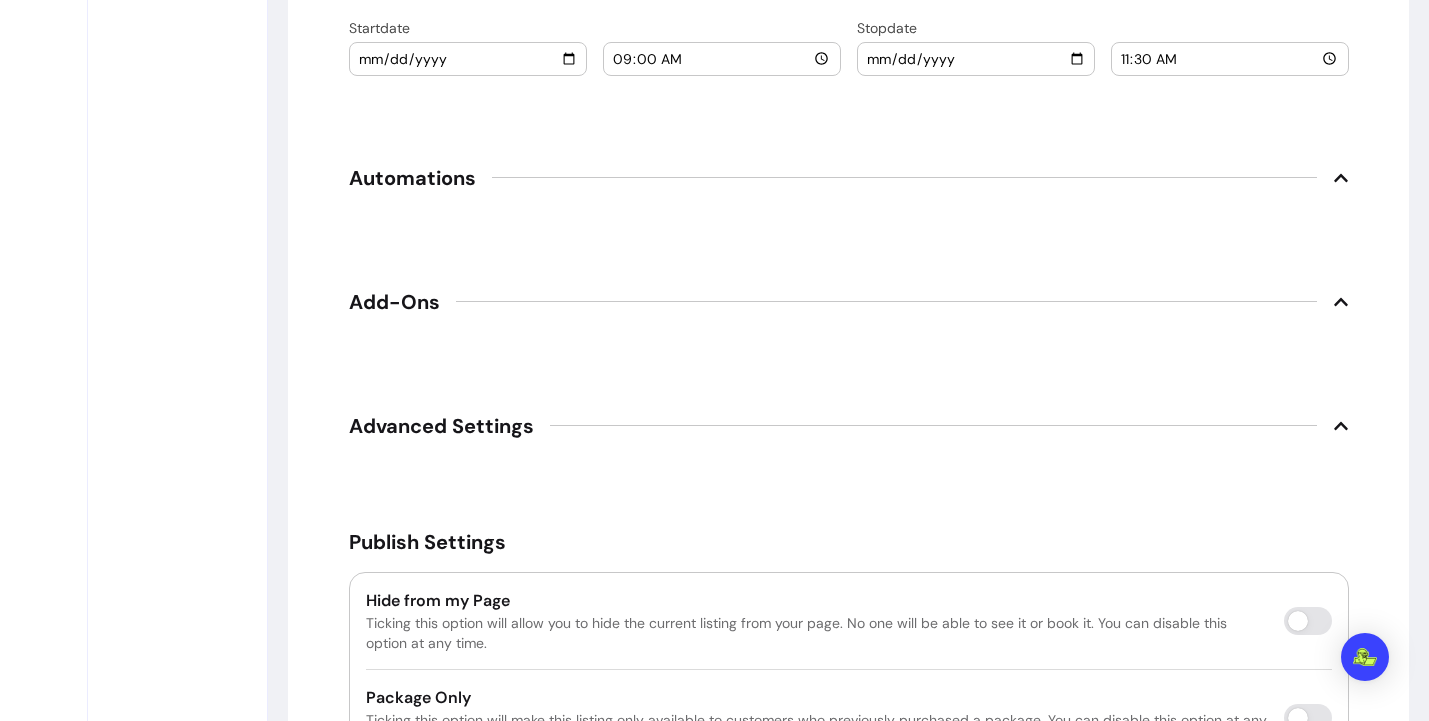 scroll, scrollTop: 2830, scrollLeft: 0, axis: vertical 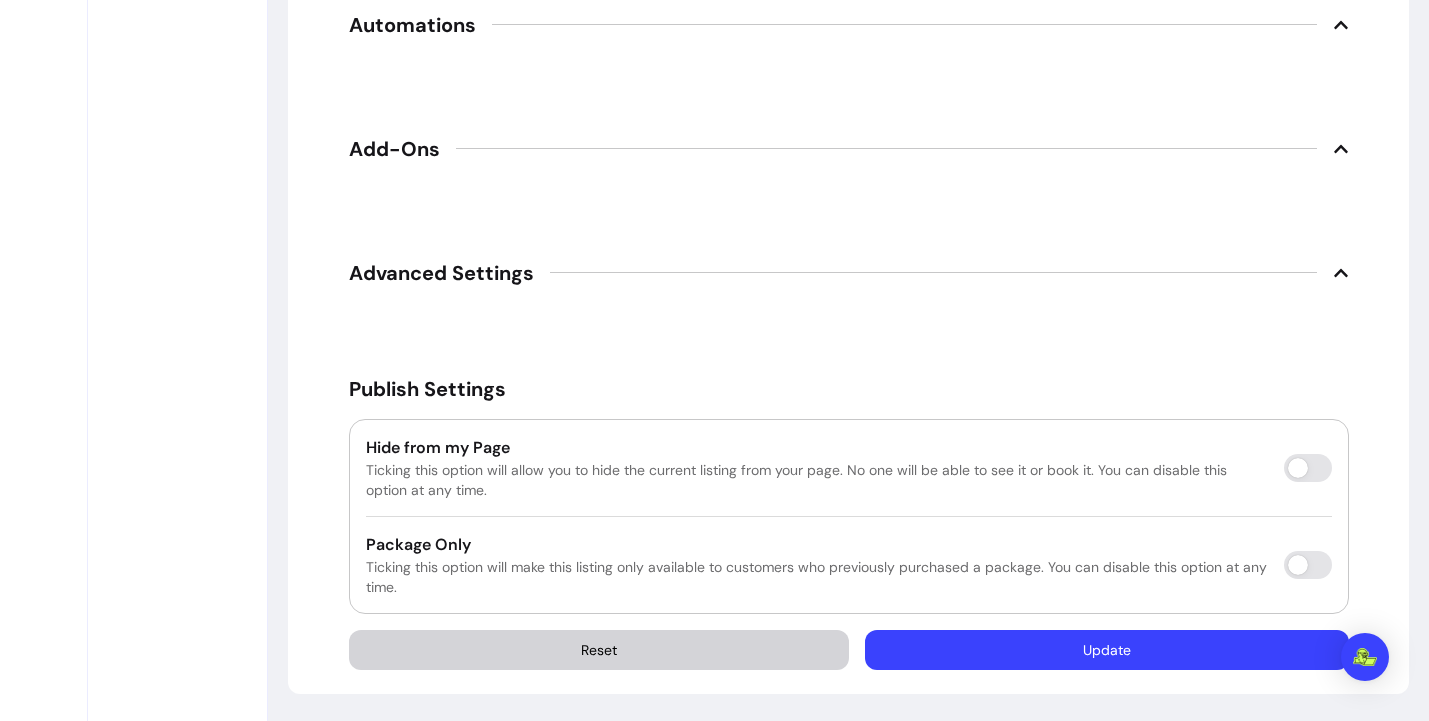 click on "Update" at bounding box center (1107, 650) 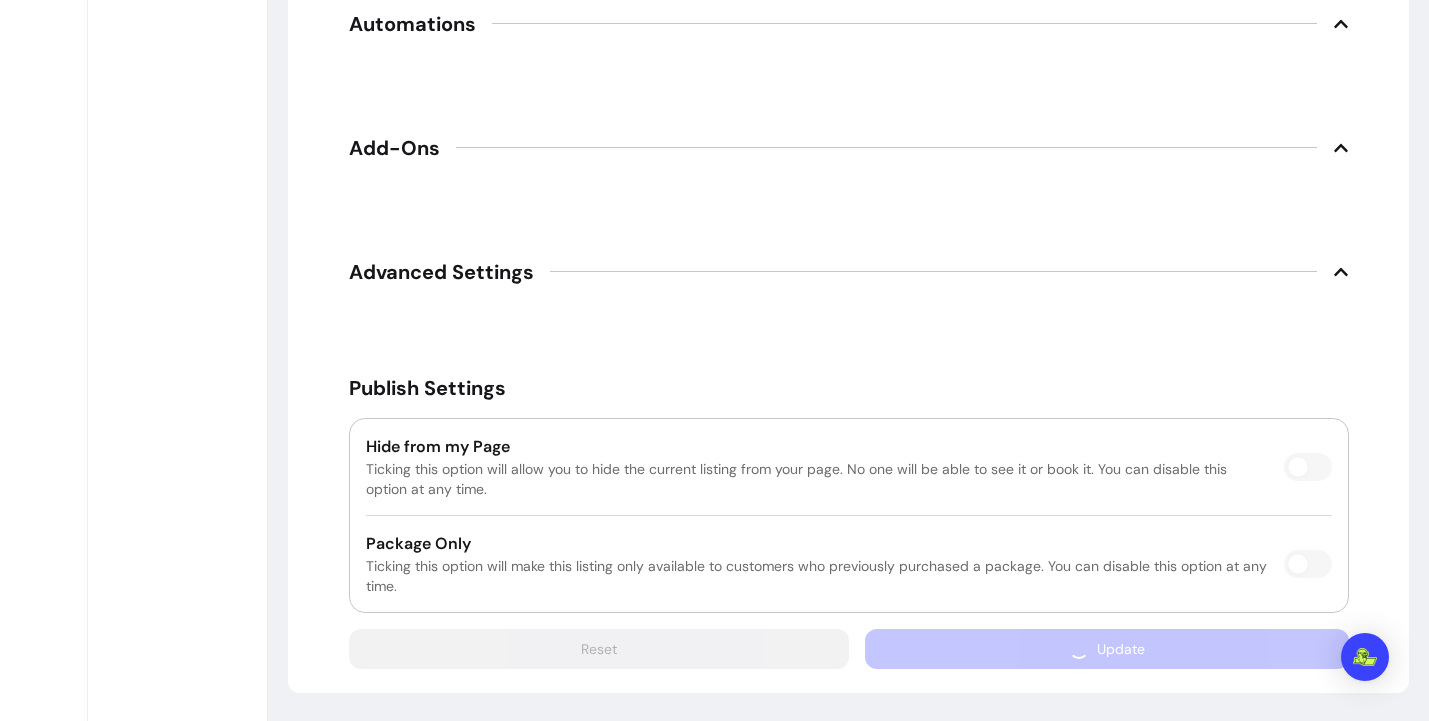 scroll, scrollTop: 2774, scrollLeft: 0, axis: vertical 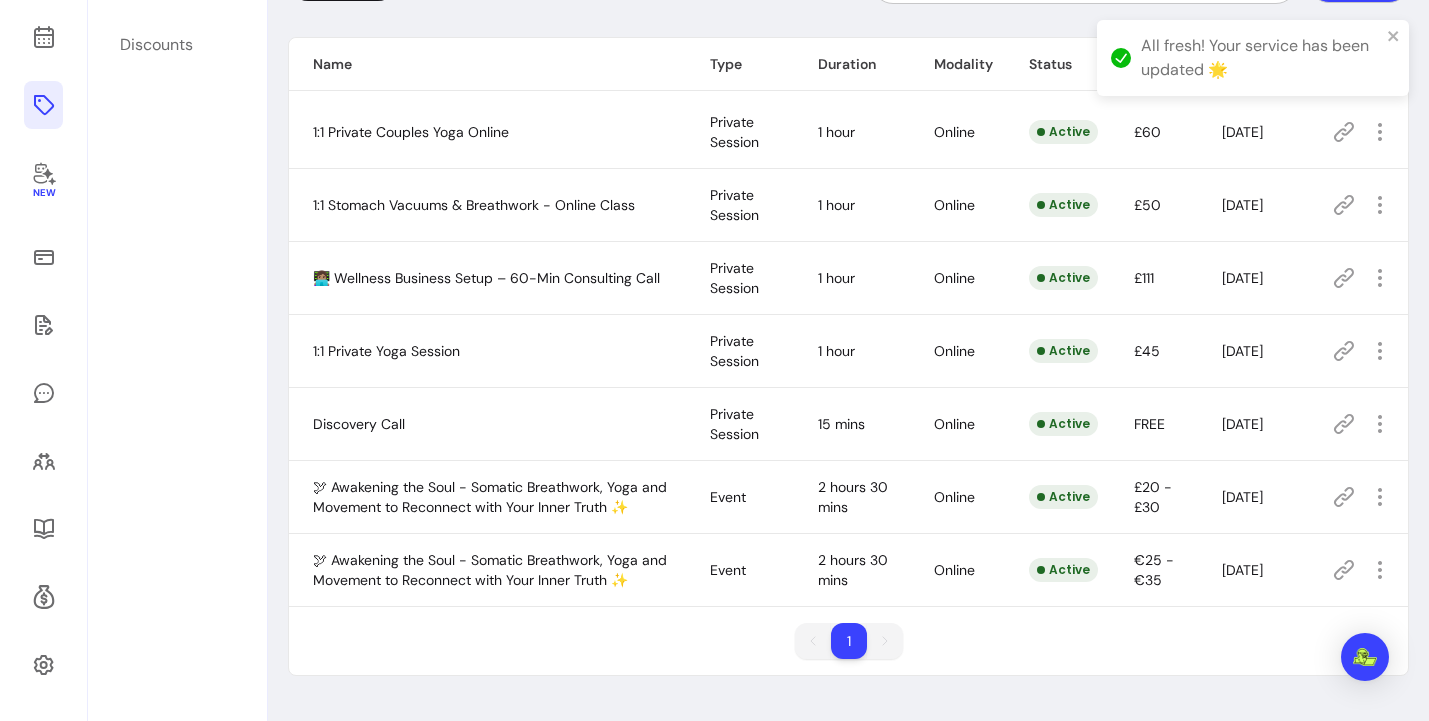 click 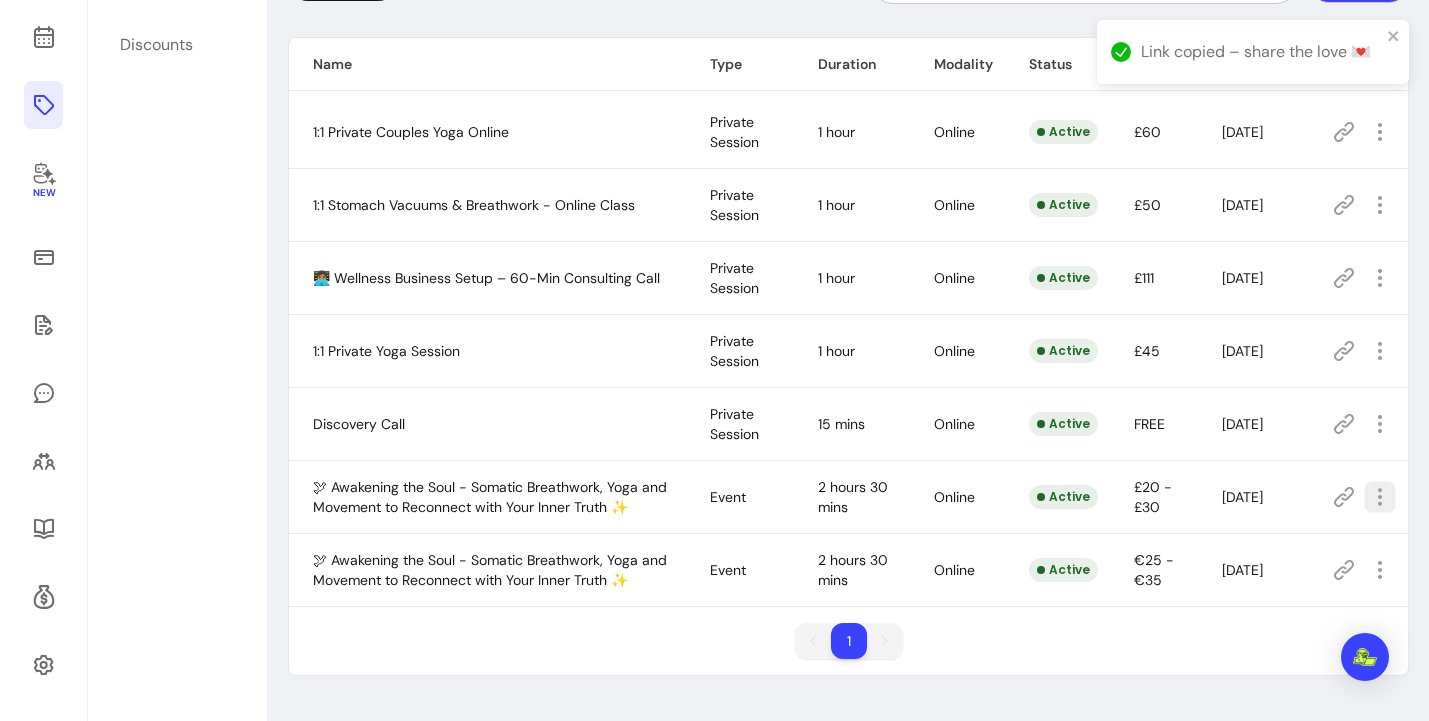 click 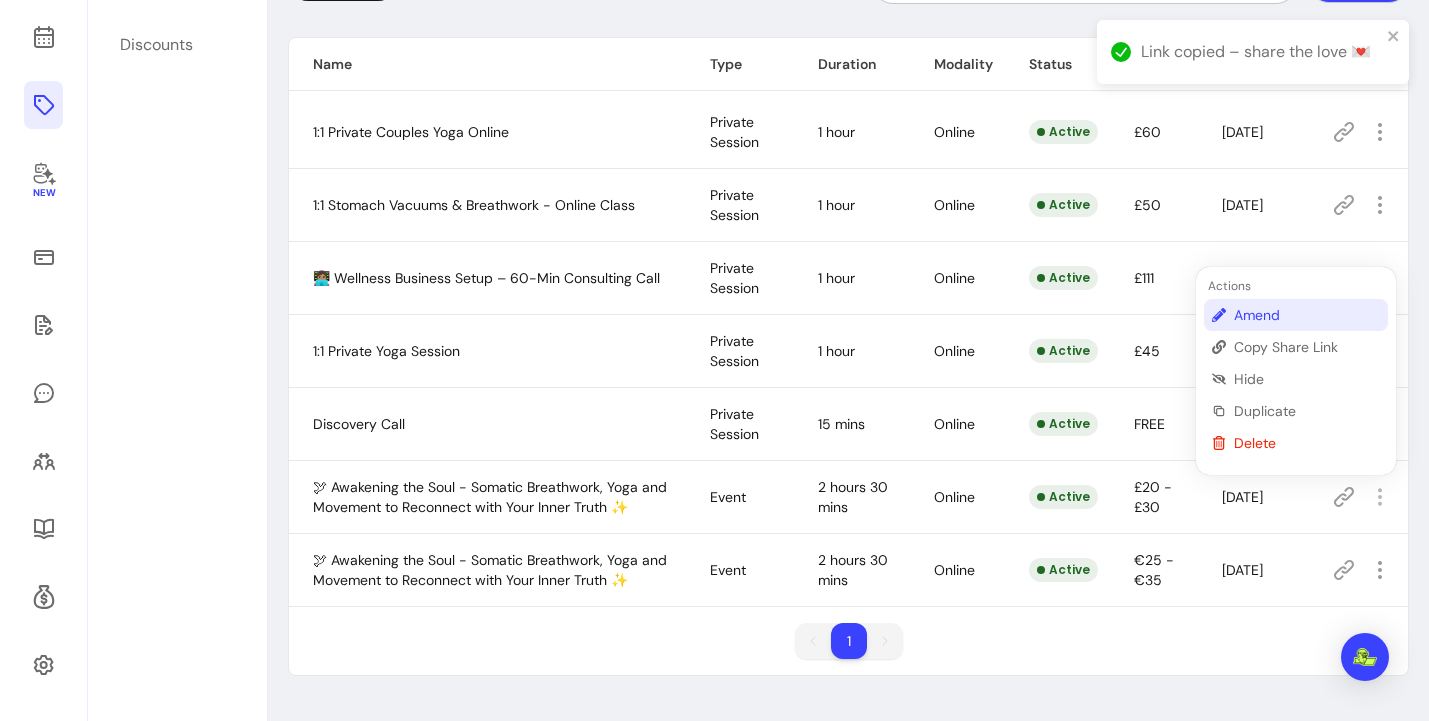 click on "Amend" at bounding box center (1307, 315) 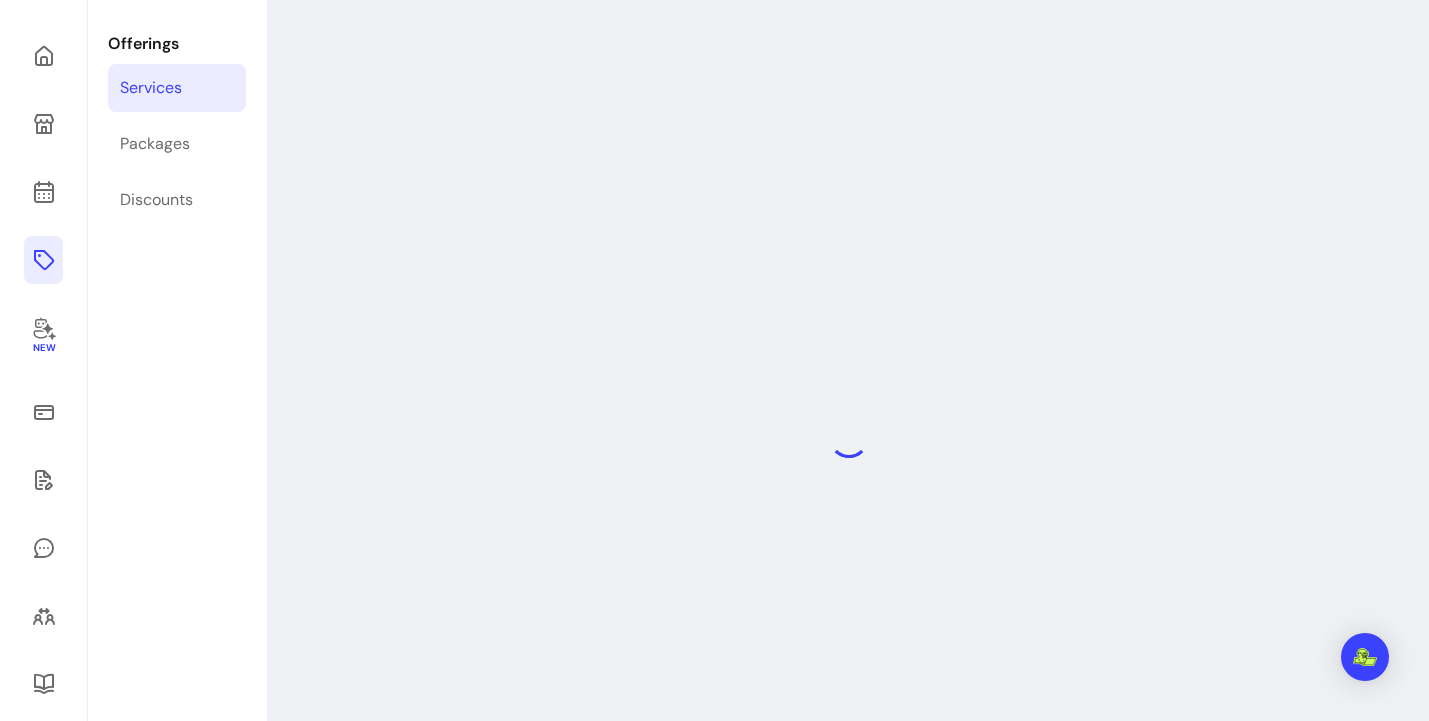 select on "******" 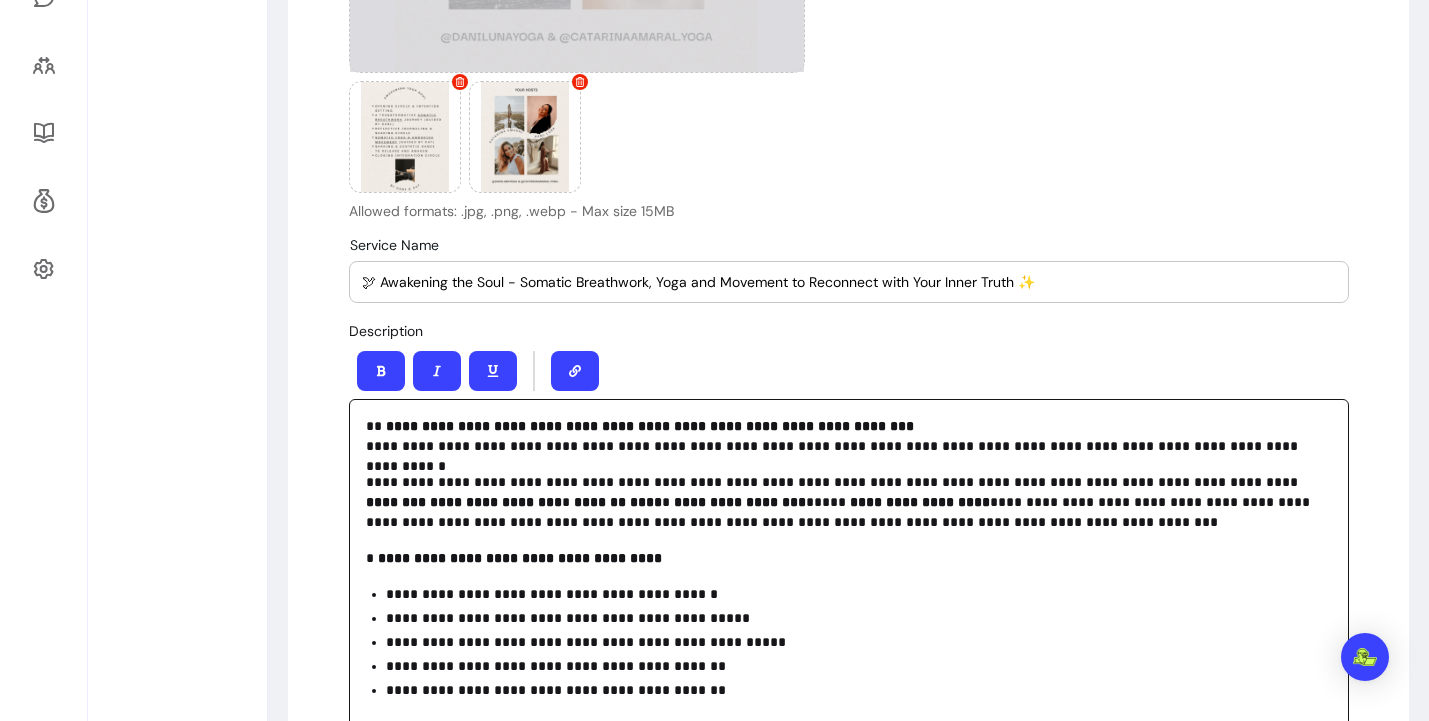 scroll, scrollTop: 865, scrollLeft: 0, axis: vertical 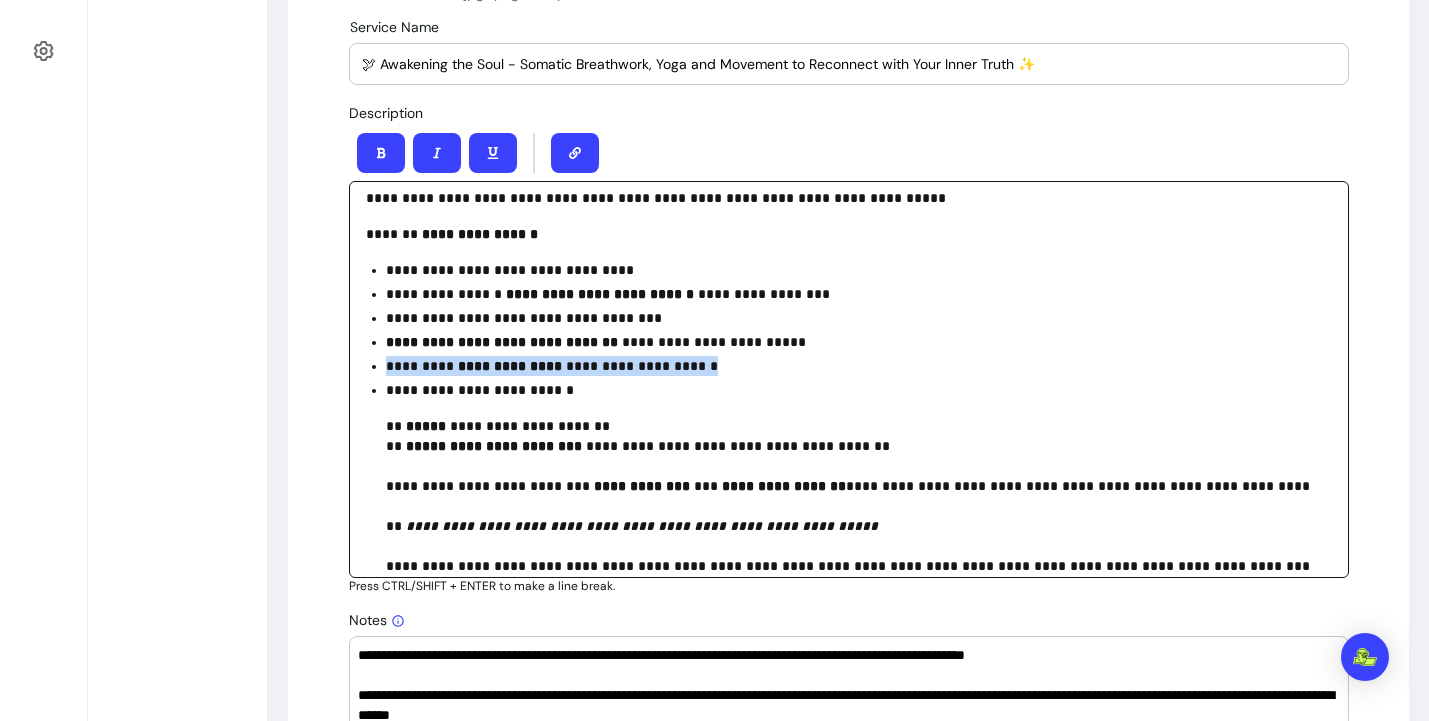 drag, startPoint x: 389, startPoint y: 364, endPoint x: 702, endPoint y: 372, distance: 313.10223 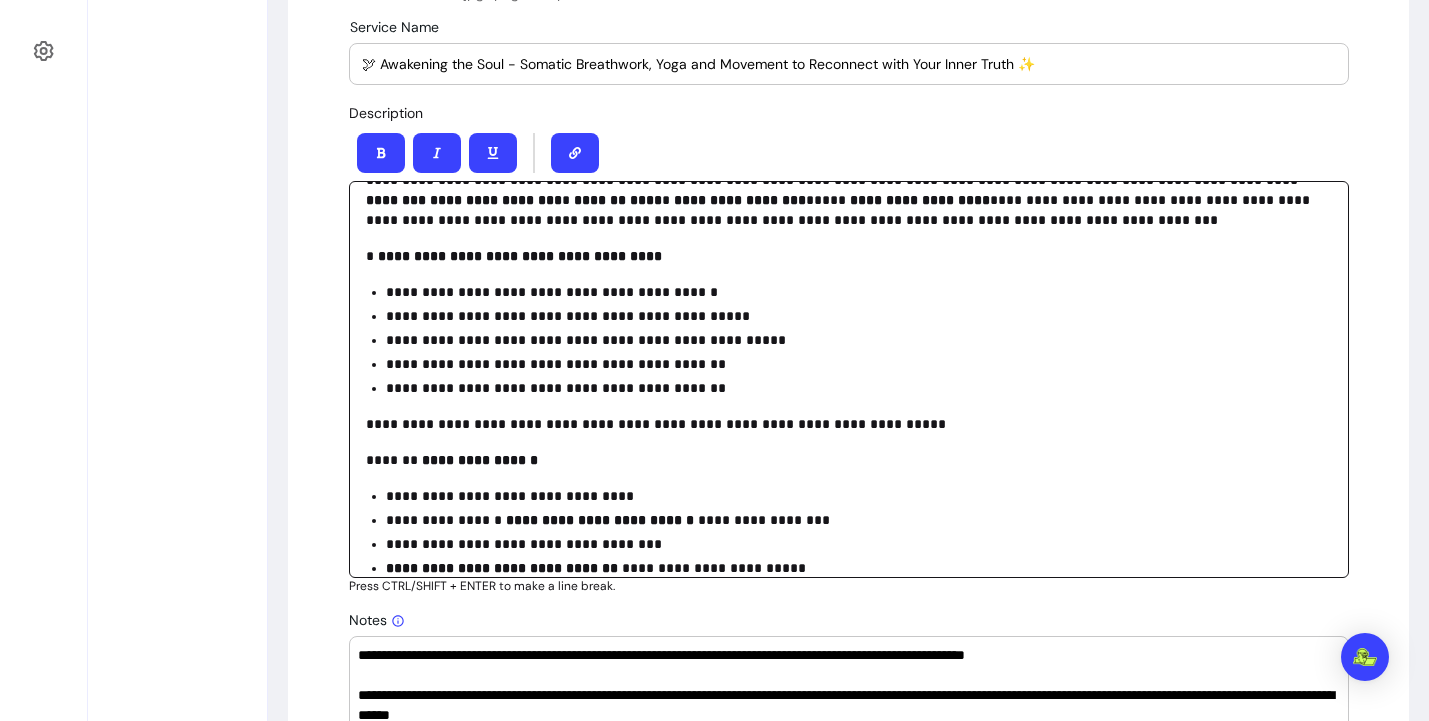 scroll, scrollTop: 83, scrollLeft: 0, axis: vertical 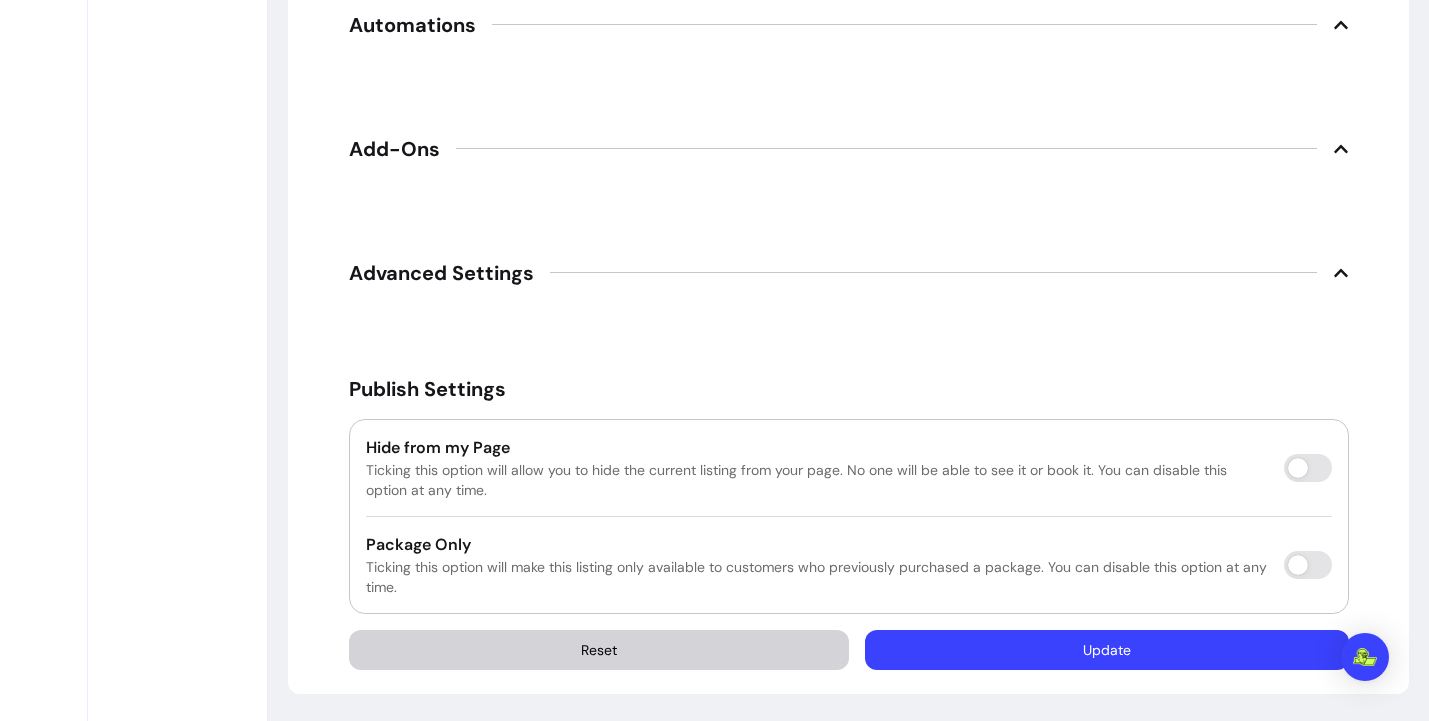 click on "Update" at bounding box center [1107, 650] 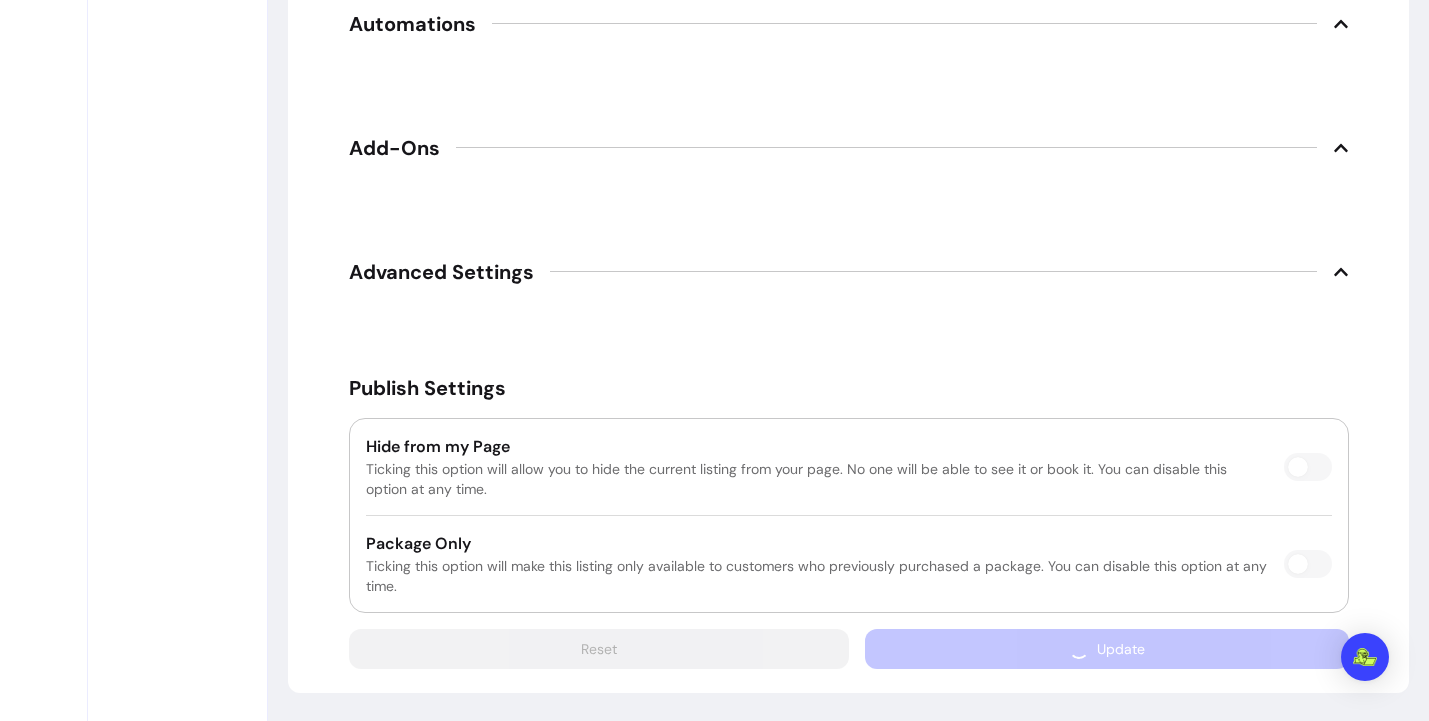 scroll, scrollTop: 2774, scrollLeft: 0, axis: vertical 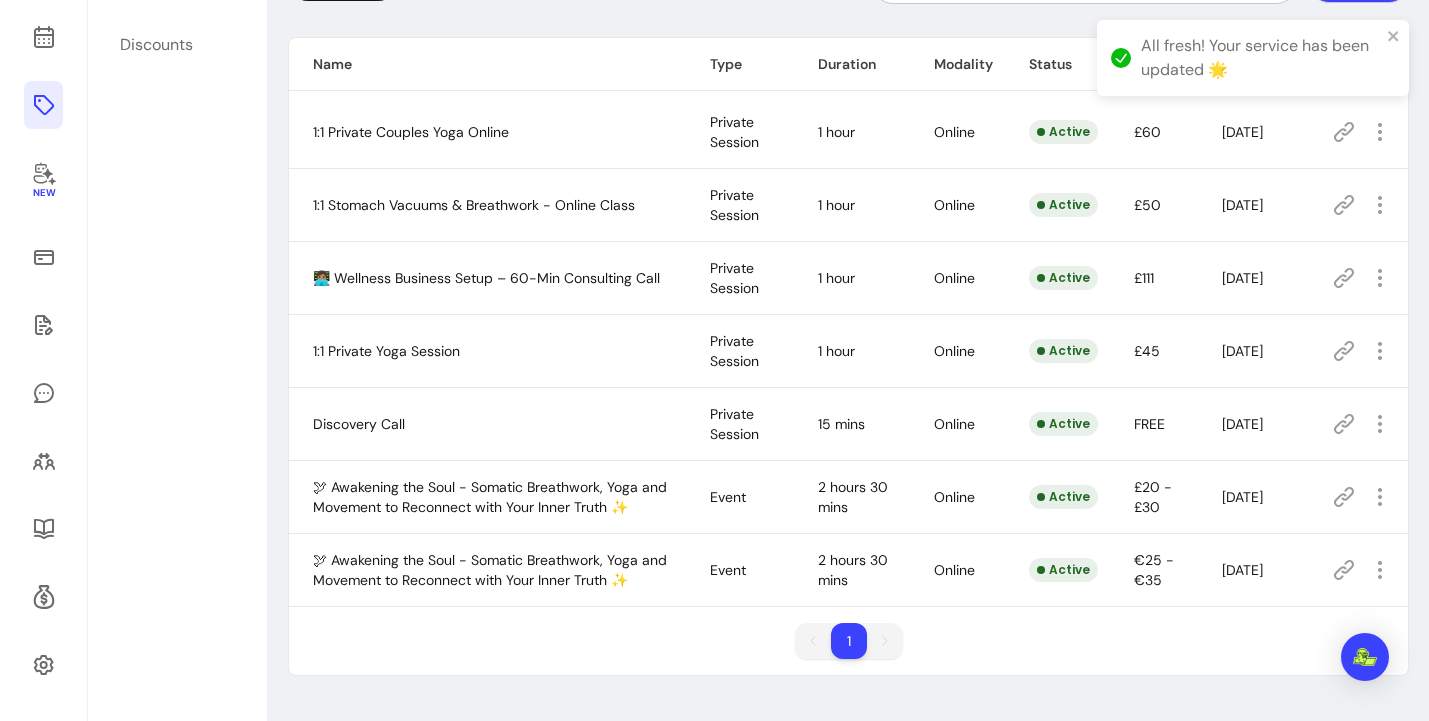 click 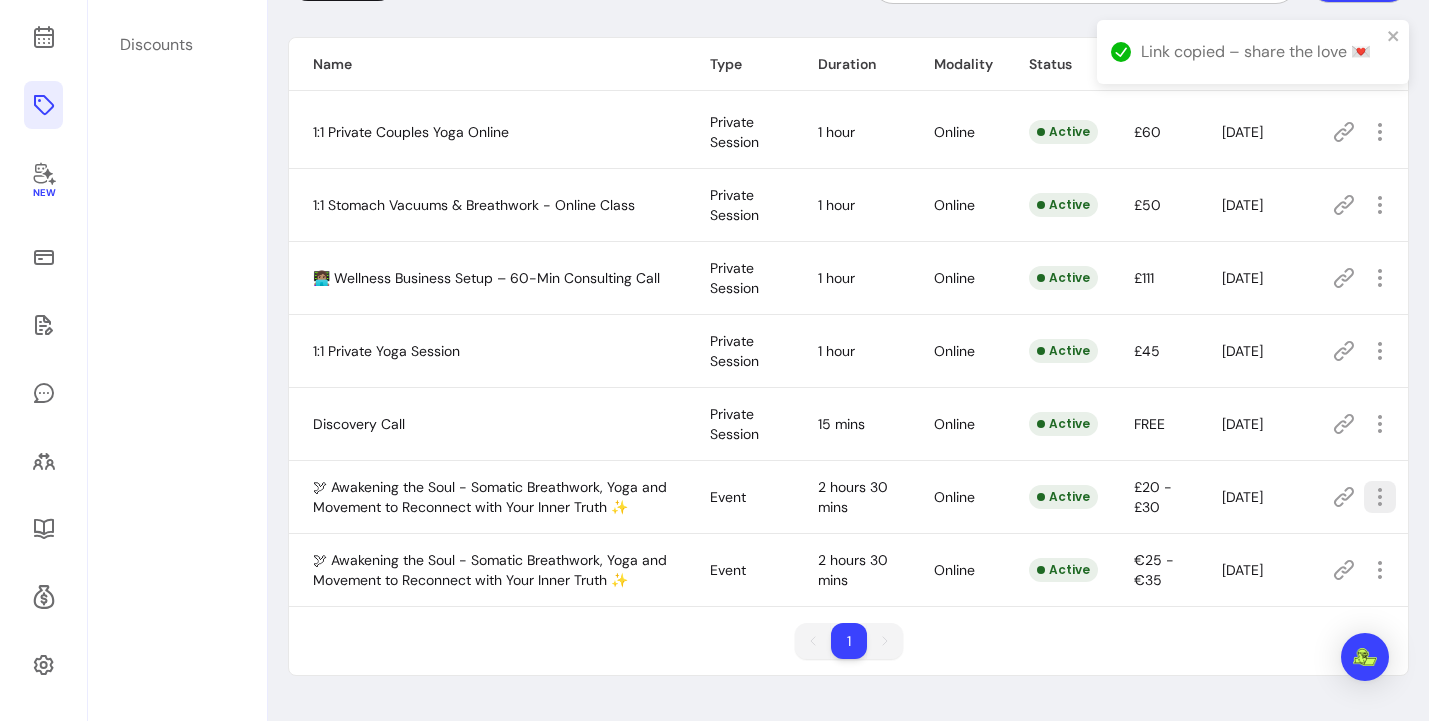 click 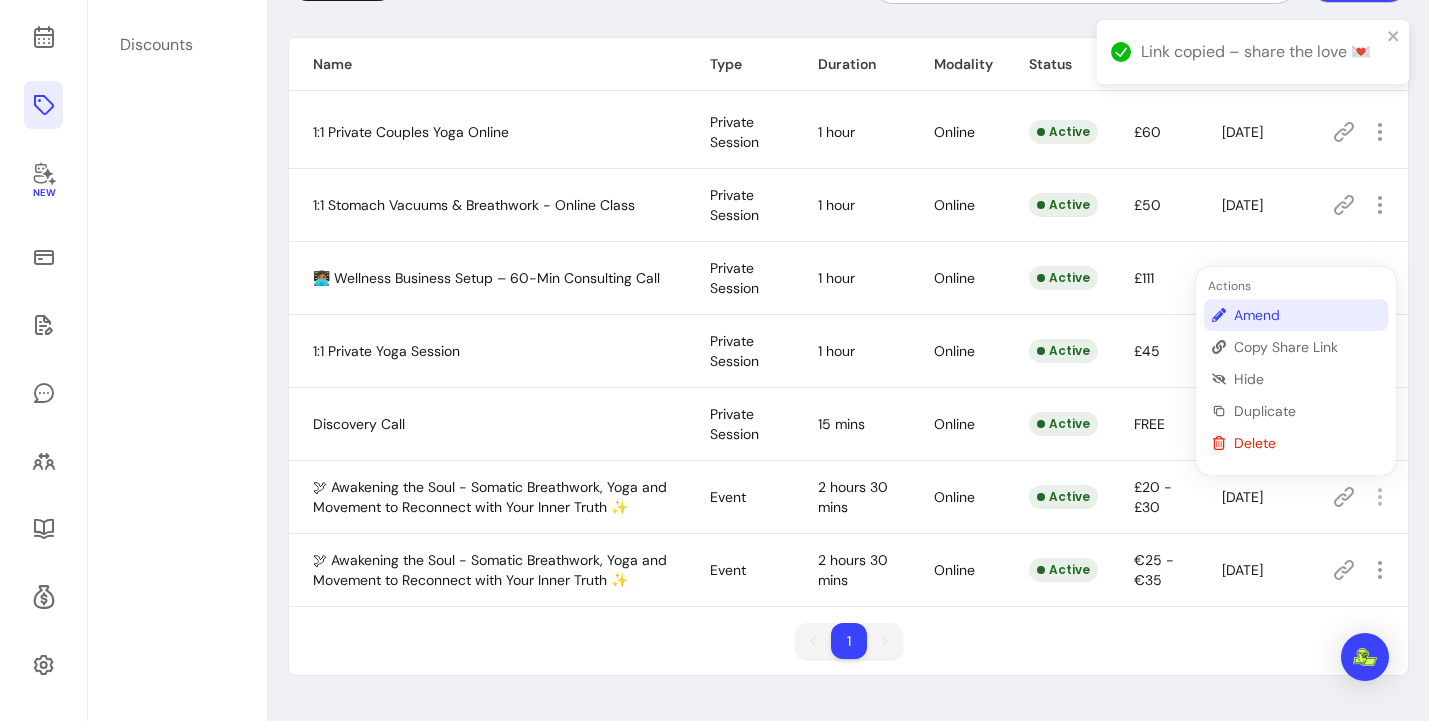 click on "Amend" at bounding box center [1307, 315] 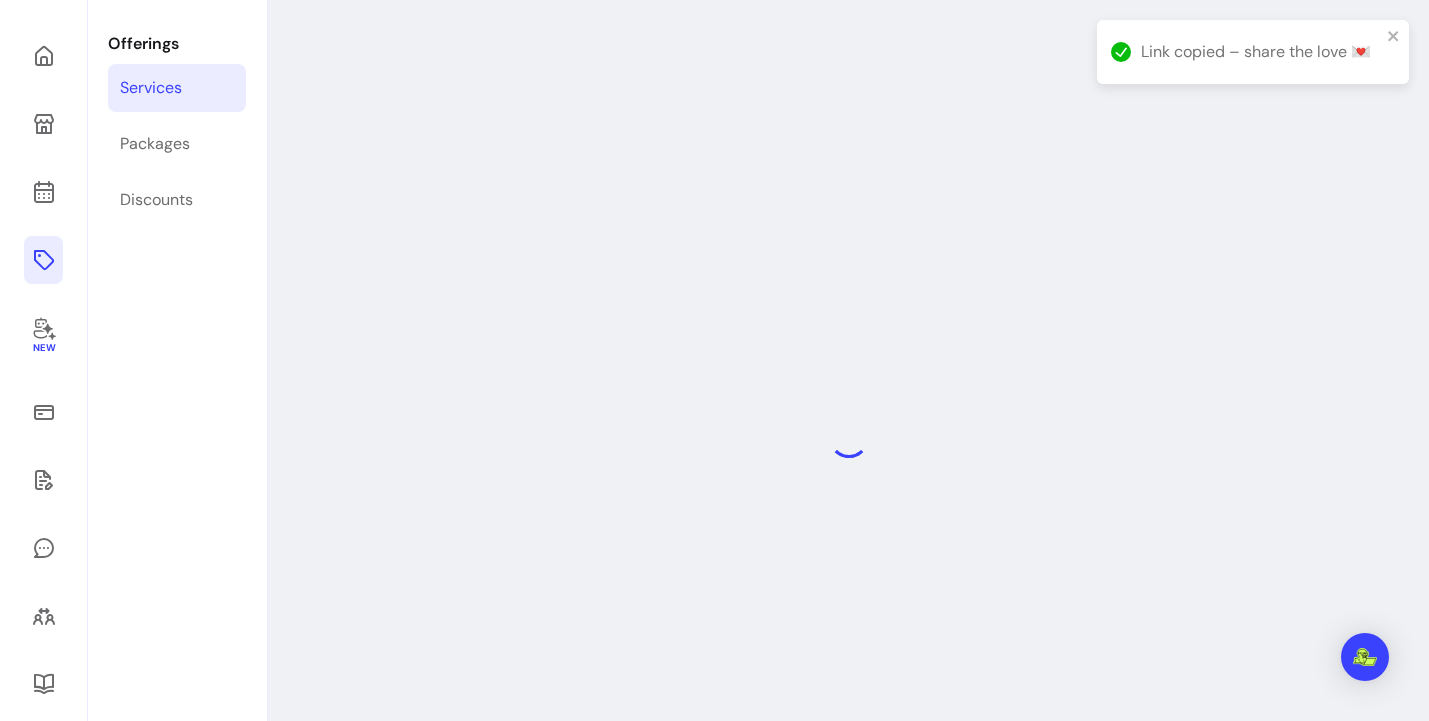 select on "******" 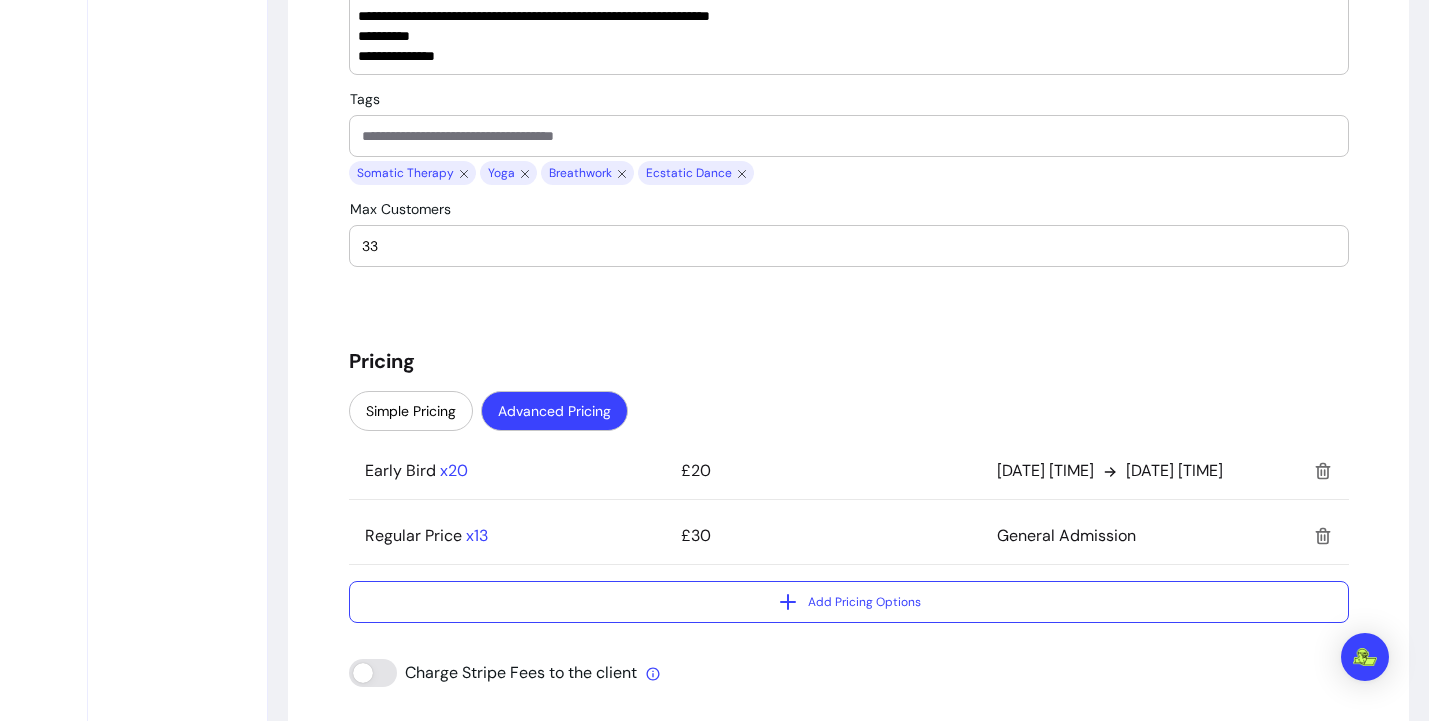 scroll, scrollTop: 1794, scrollLeft: 0, axis: vertical 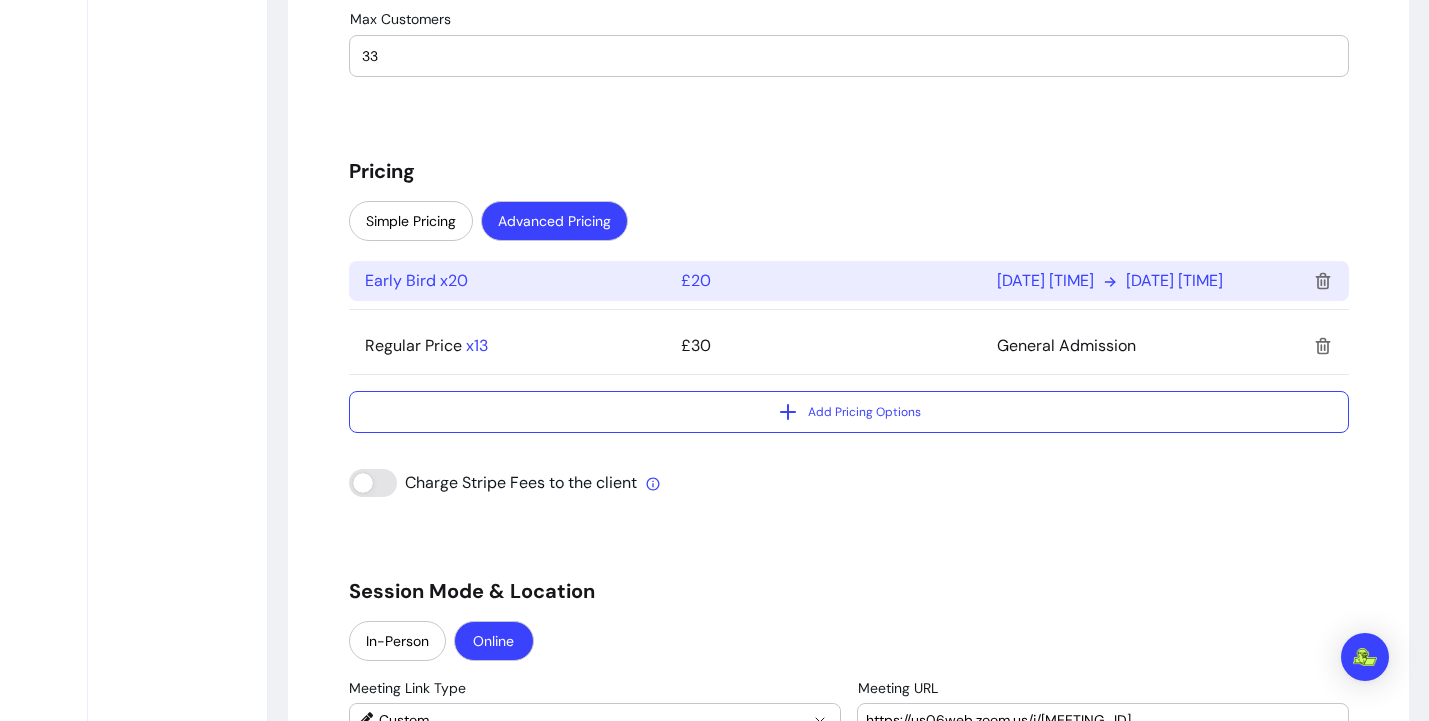 click on "25/07/2025 17:17" at bounding box center [1045, 281] 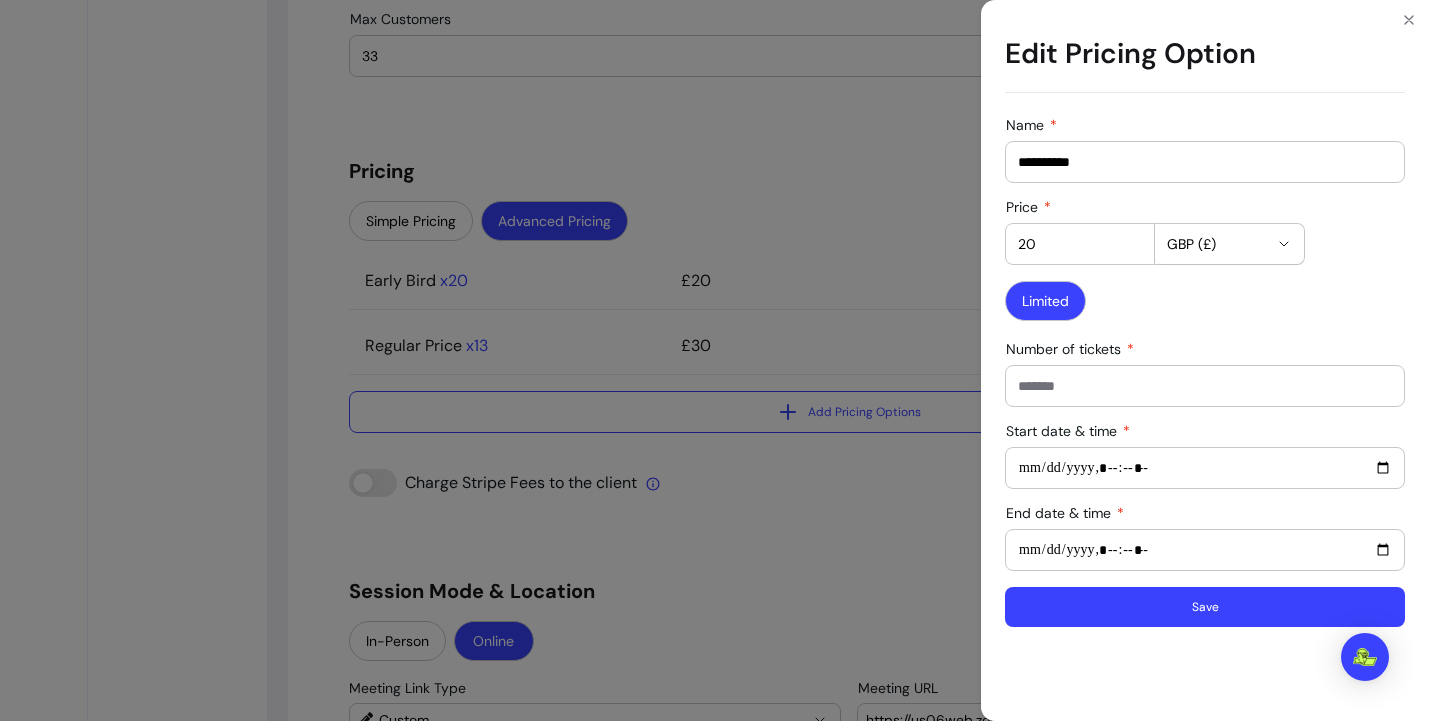 drag, startPoint x: 1053, startPoint y: 389, endPoint x: 991, endPoint y: 388, distance: 62.008064 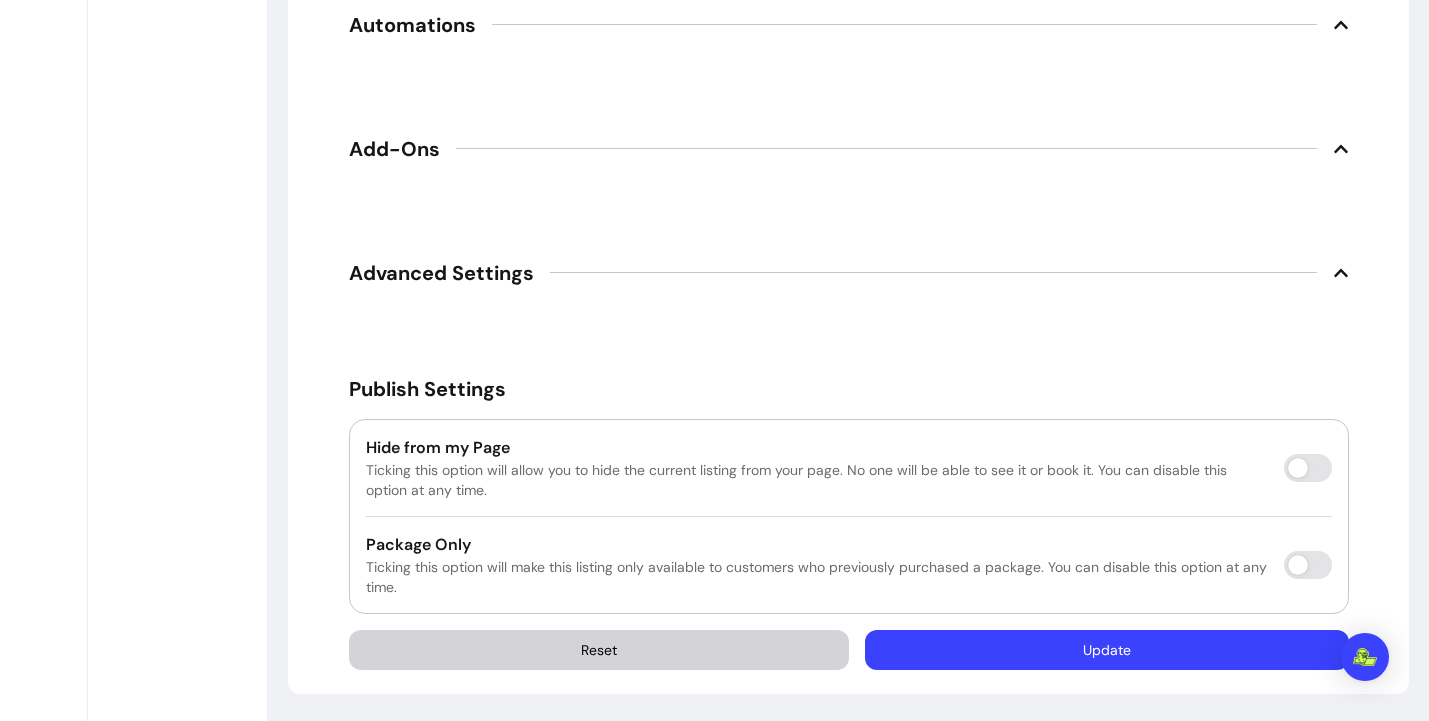 click on "Update" at bounding box center (1107, 650) 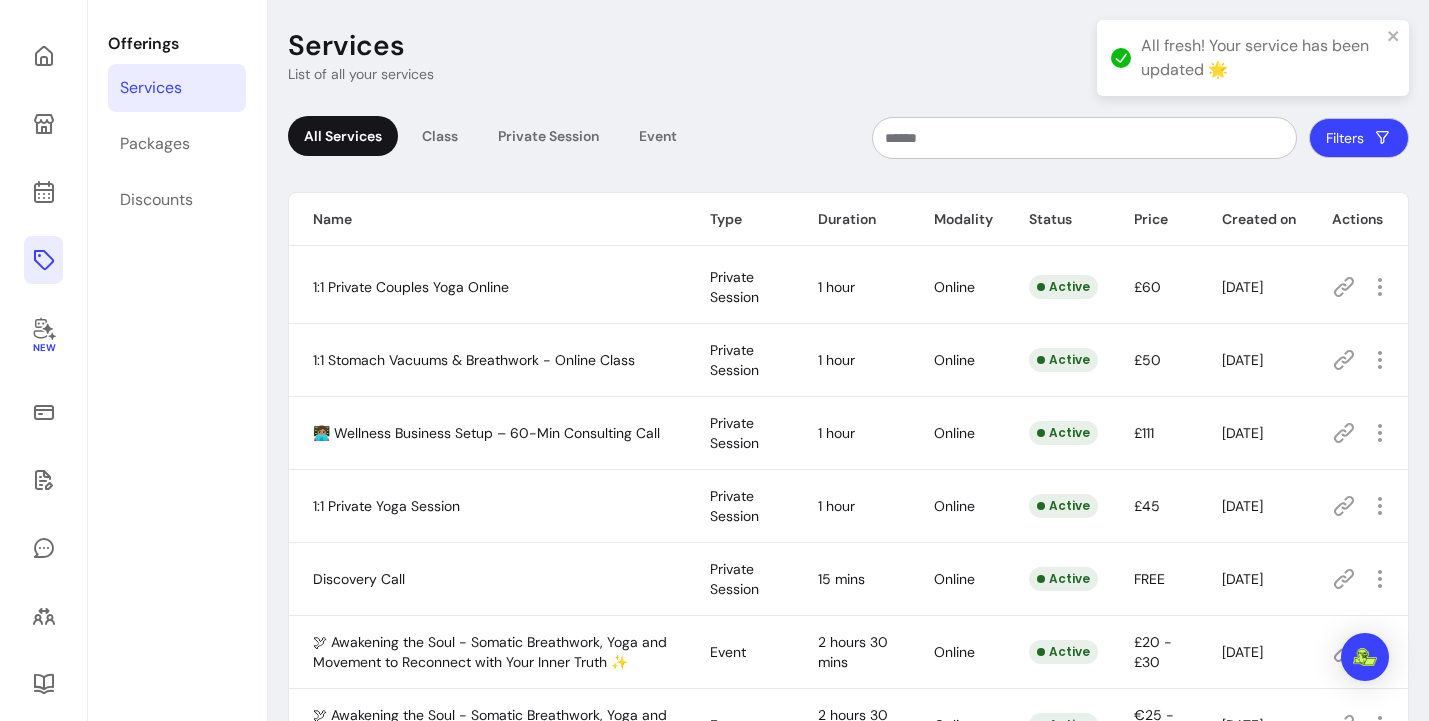 scroll, scrollTop: 96, scrollLeft: 0, axis: vertical 